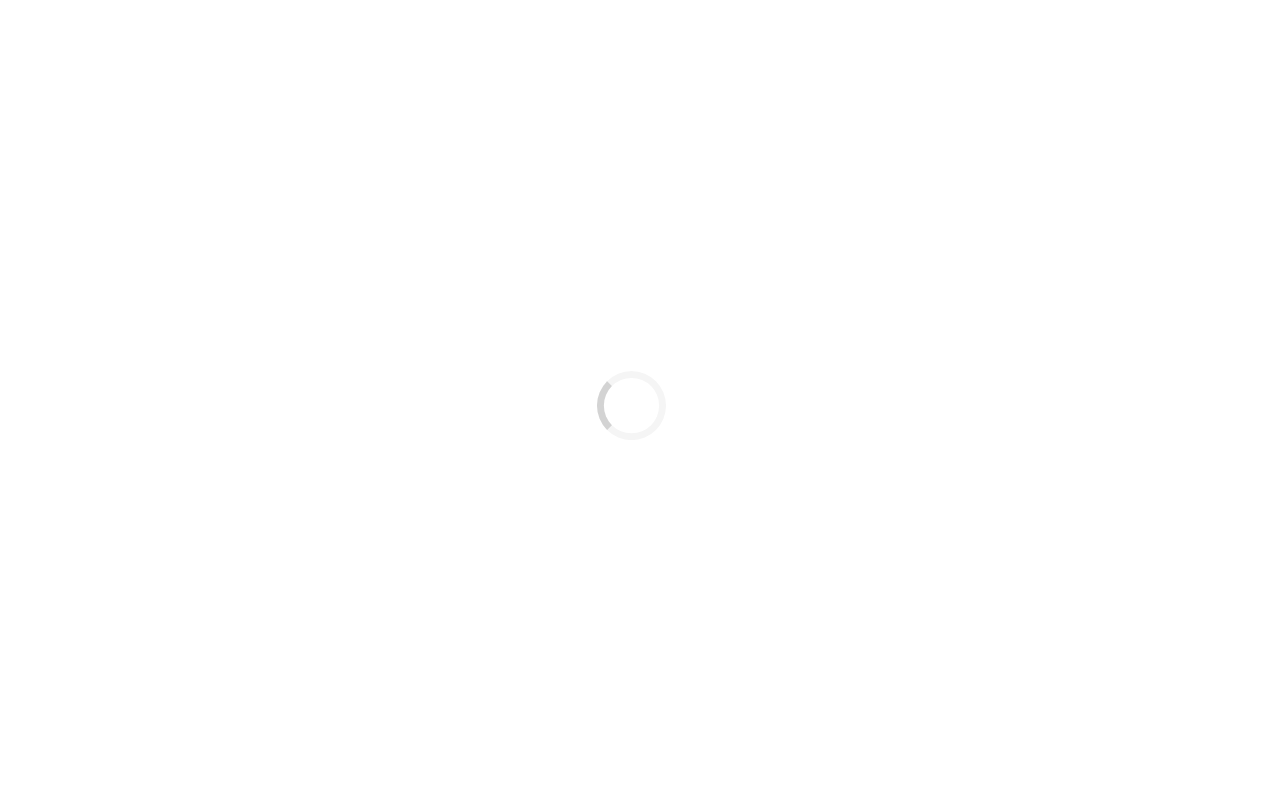 scroll, scrollTop: 0, scrollLeft: 0, axis: both 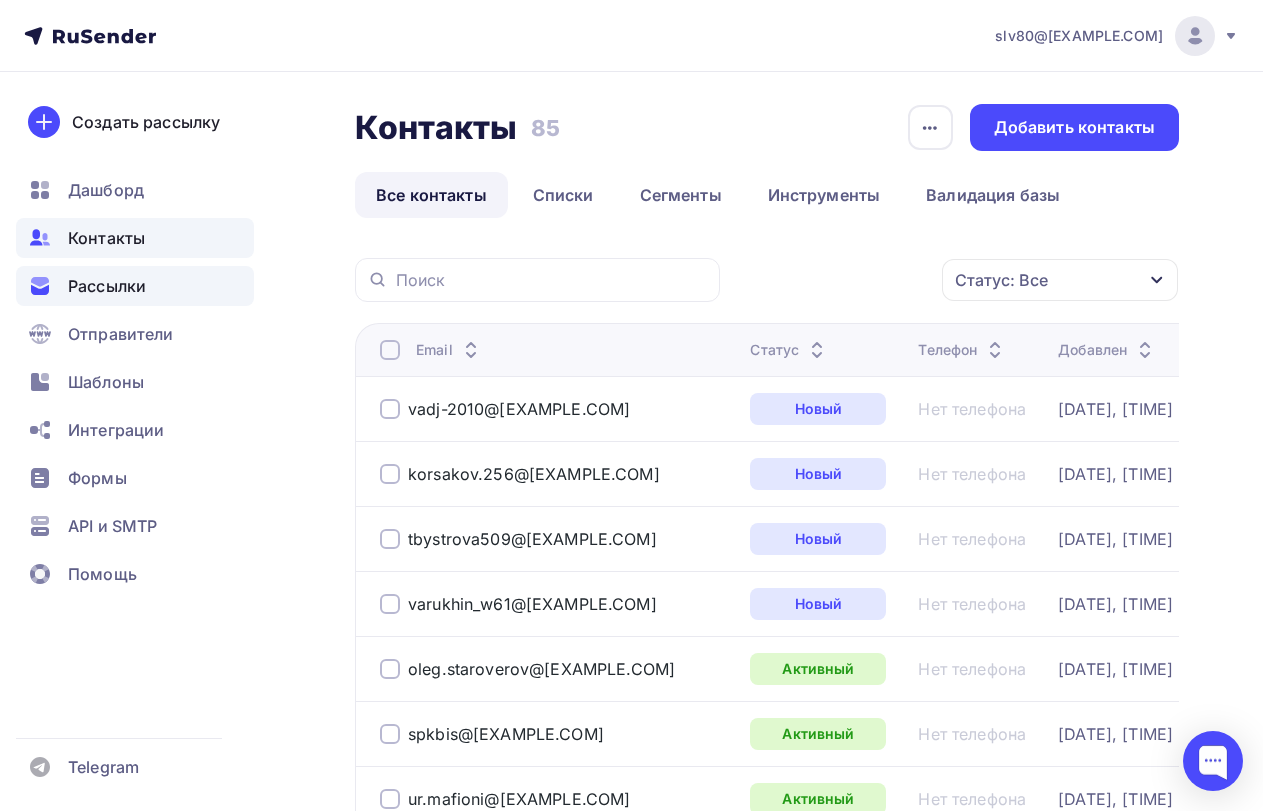 click on "Рассылки" at bounding box center [107, 286] 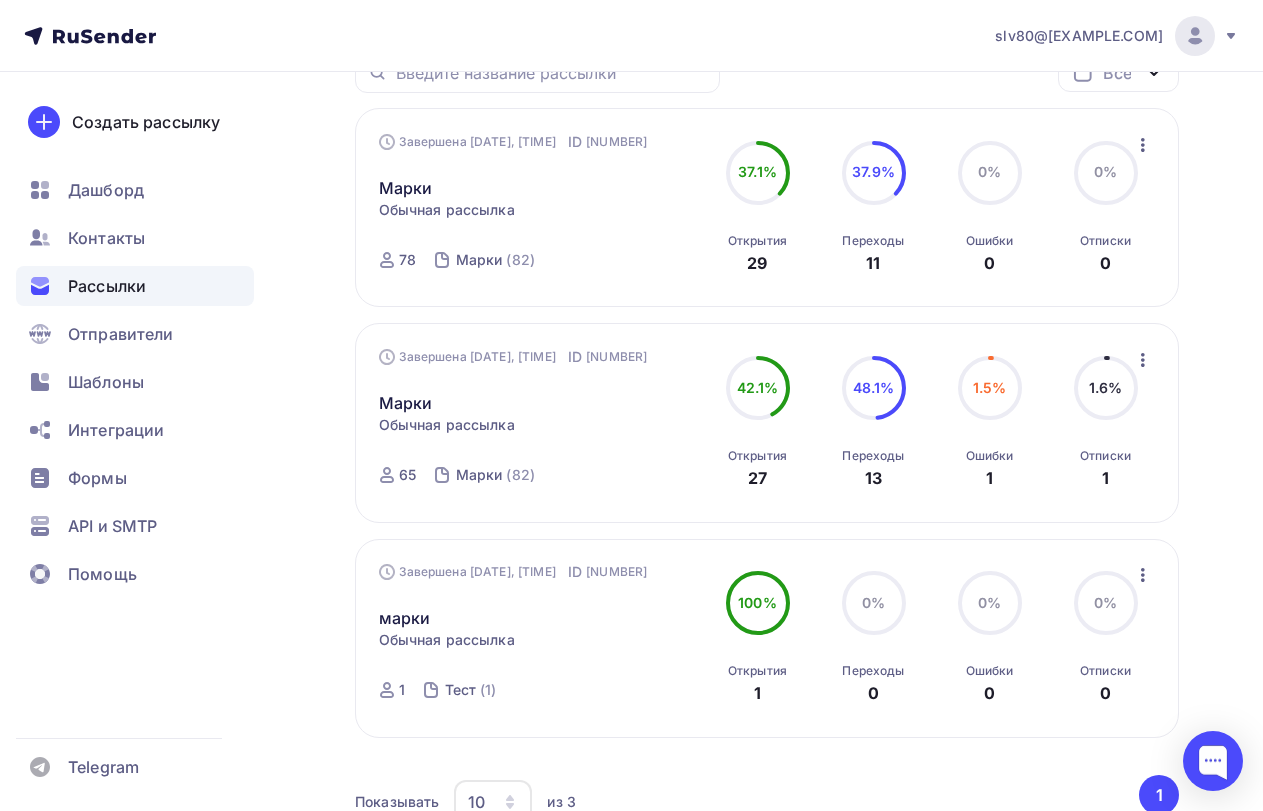 scroll, scrollTop: 100, scrollLeft: 0, axis: vertical 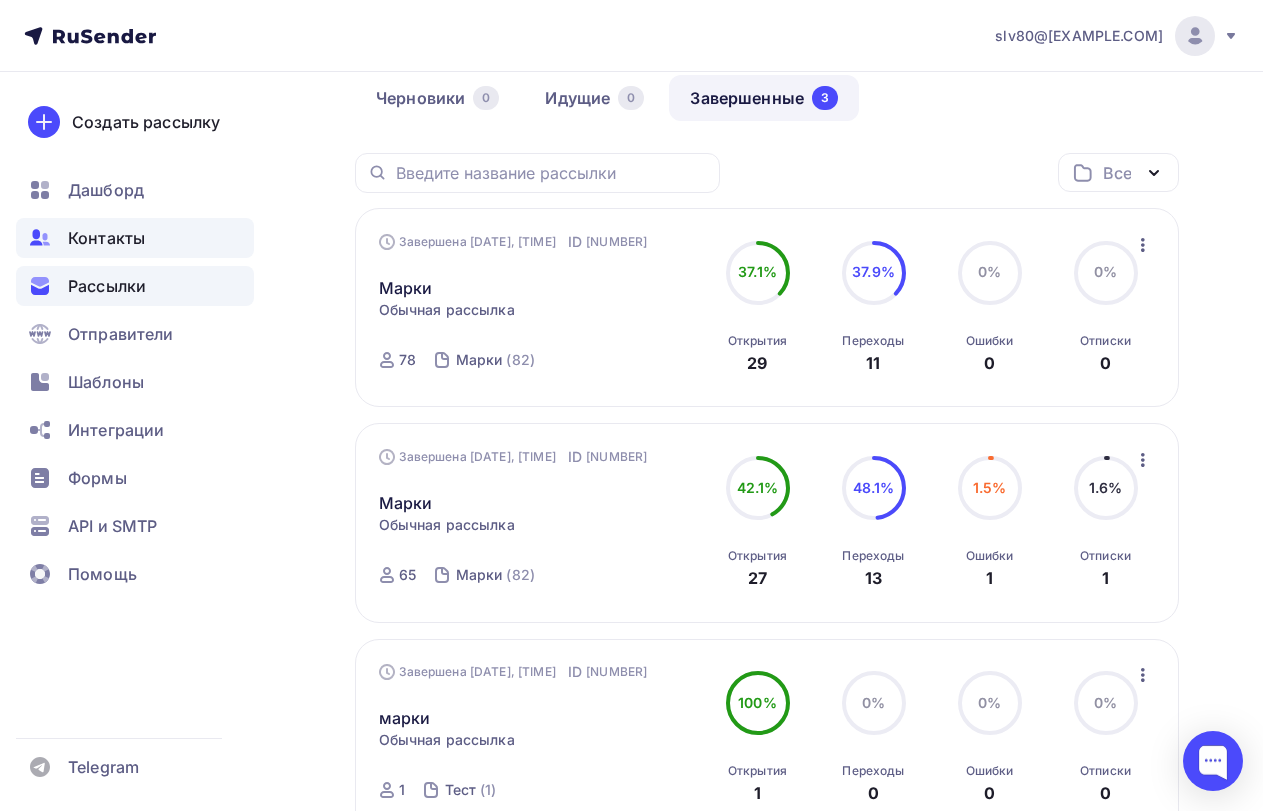 click on "Контакты" at bounding box center (106, 238) 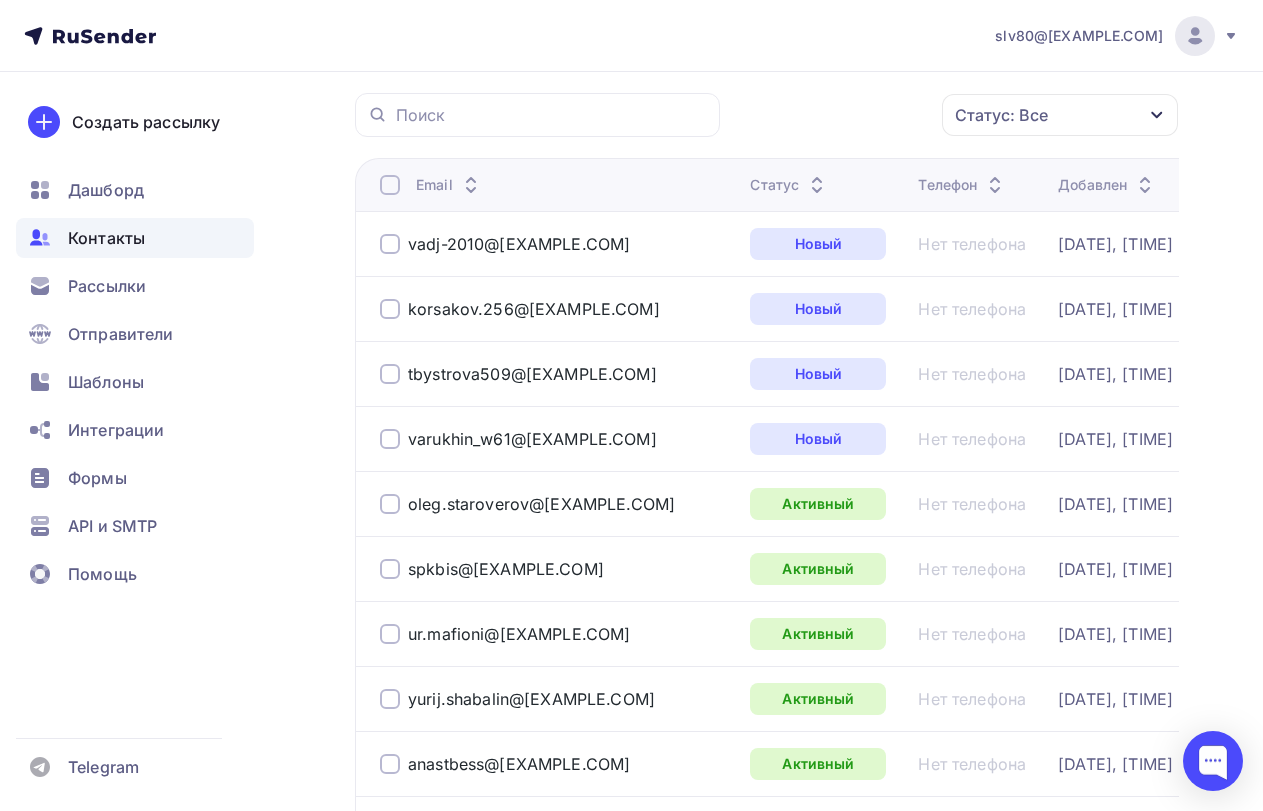 scroll, scrollTop: 200, scrollLeft: 0, axis: vertical 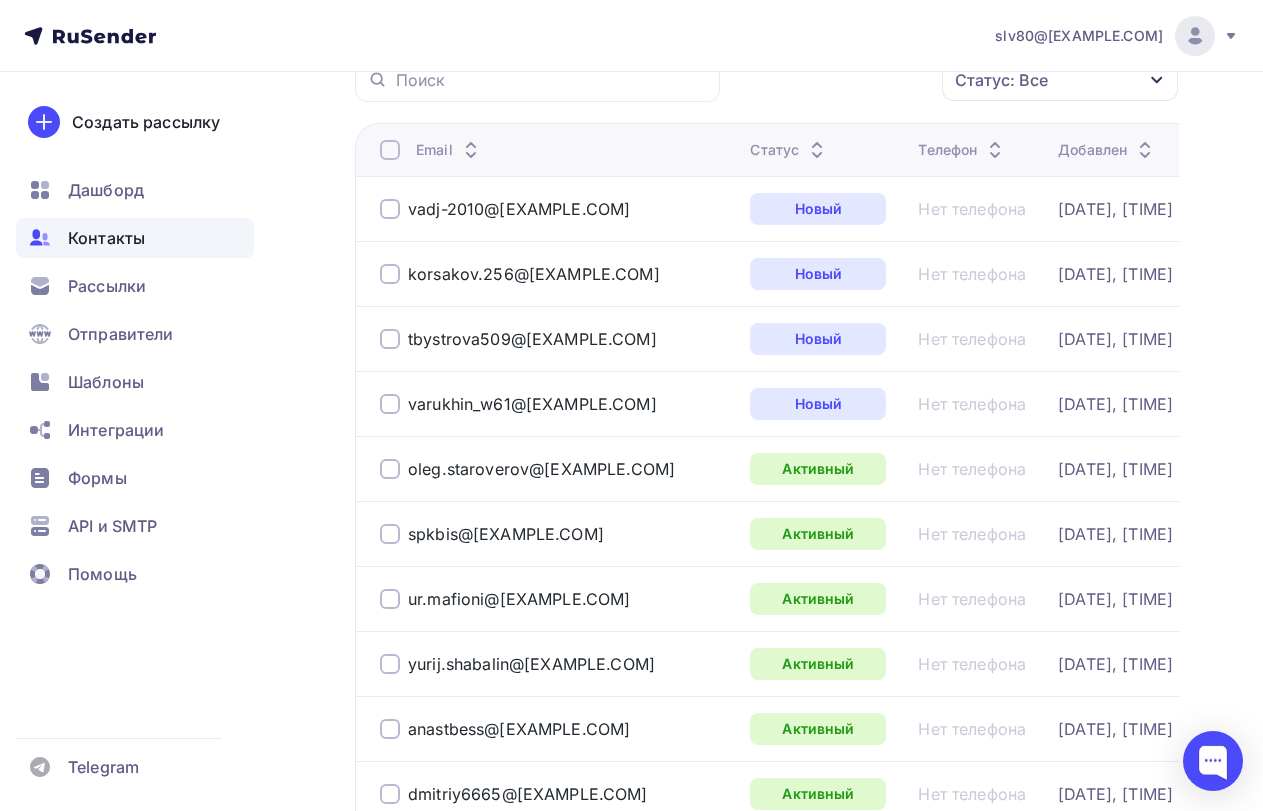 click on "Статус" at bounding box center (789, 150) 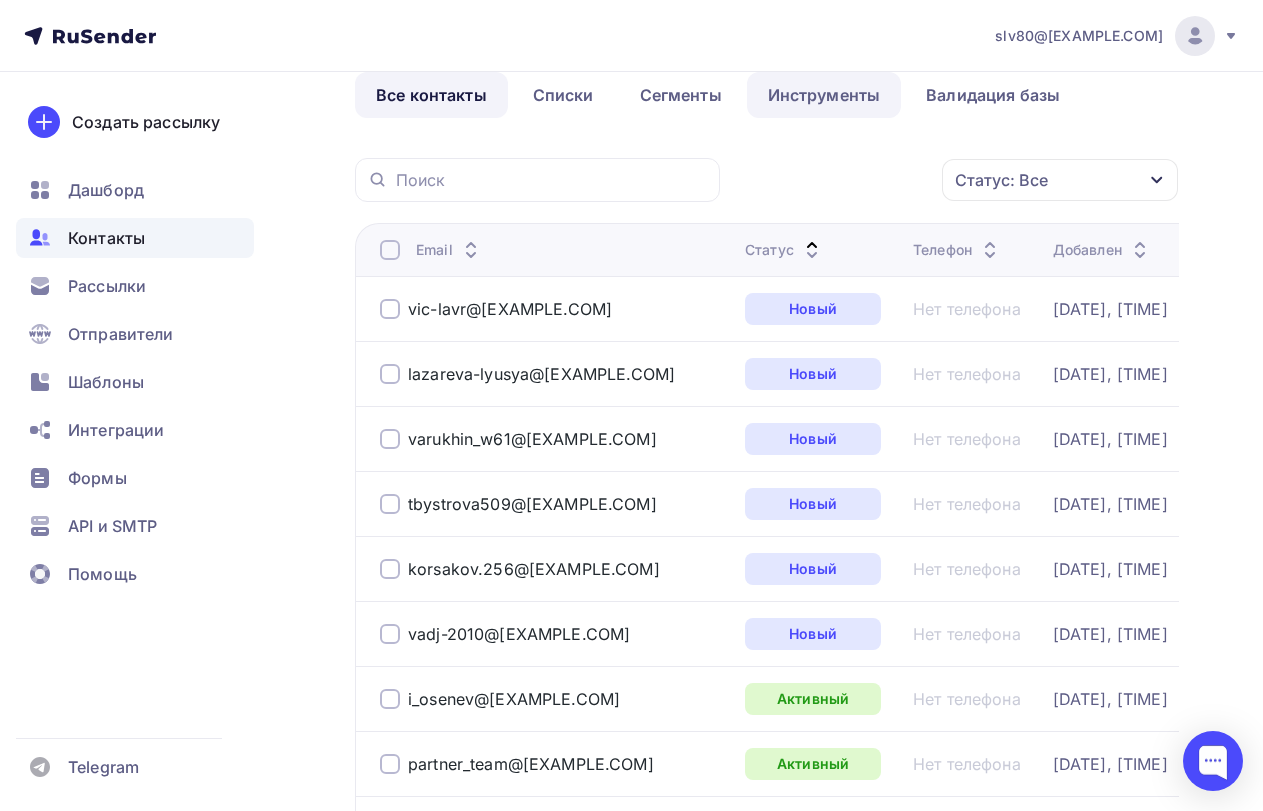 scroll, scrollTop: 0, scrollLeft: 0, axis: both 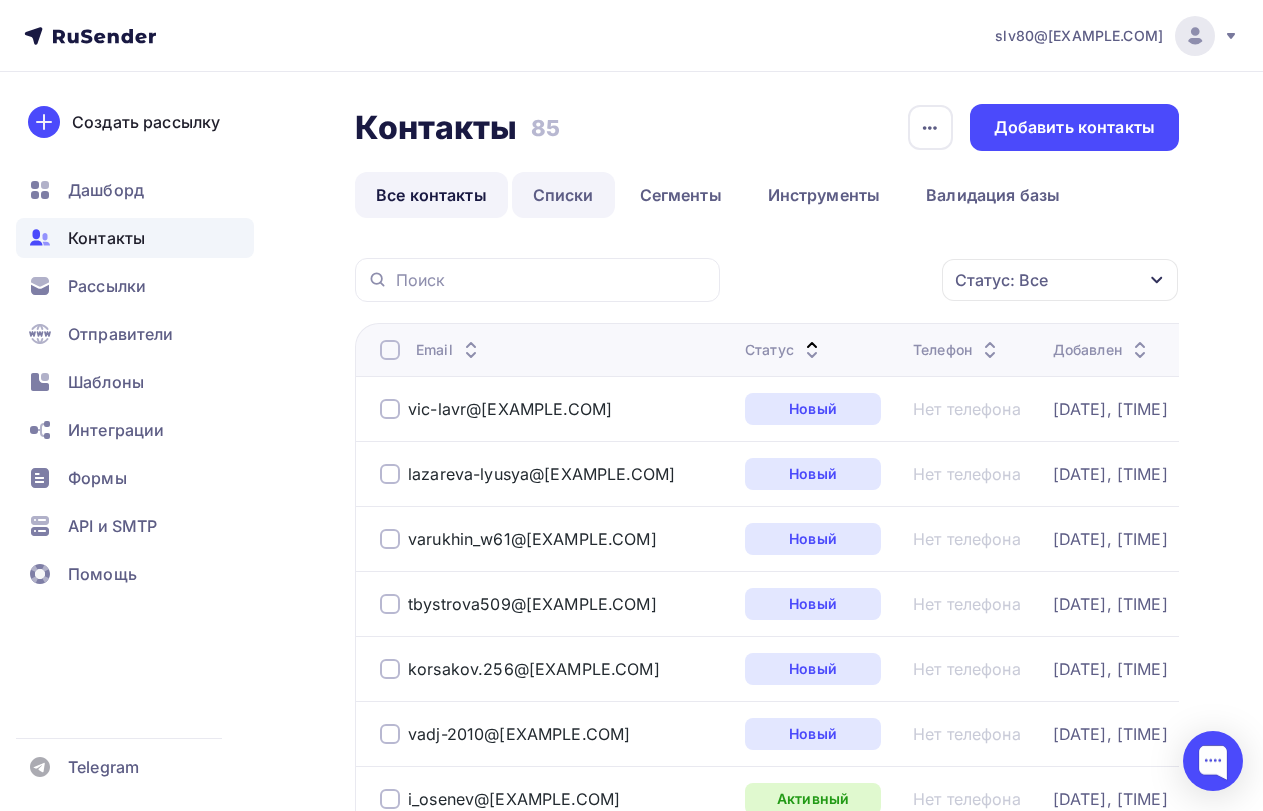 click on "Списки" at bounding box center (563, 195) 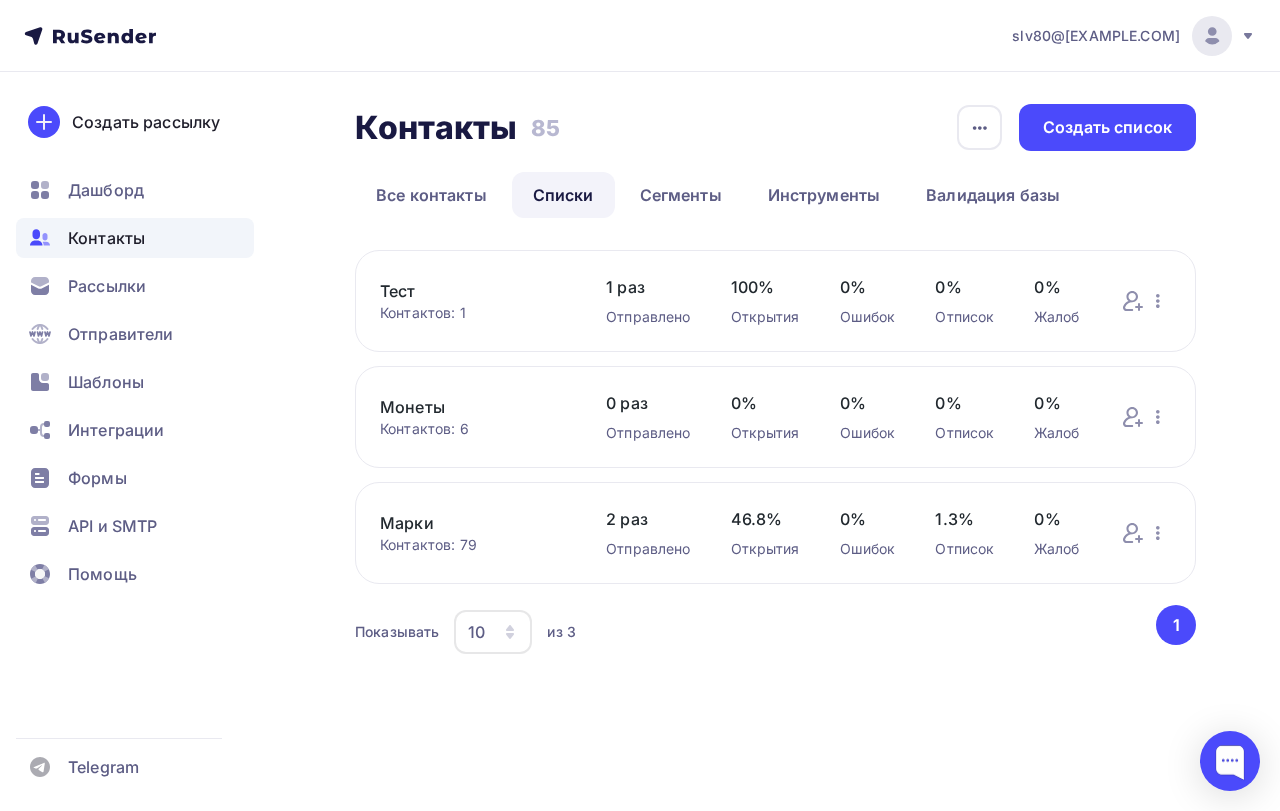 click on "Марки" at bounding box center (473, 523) 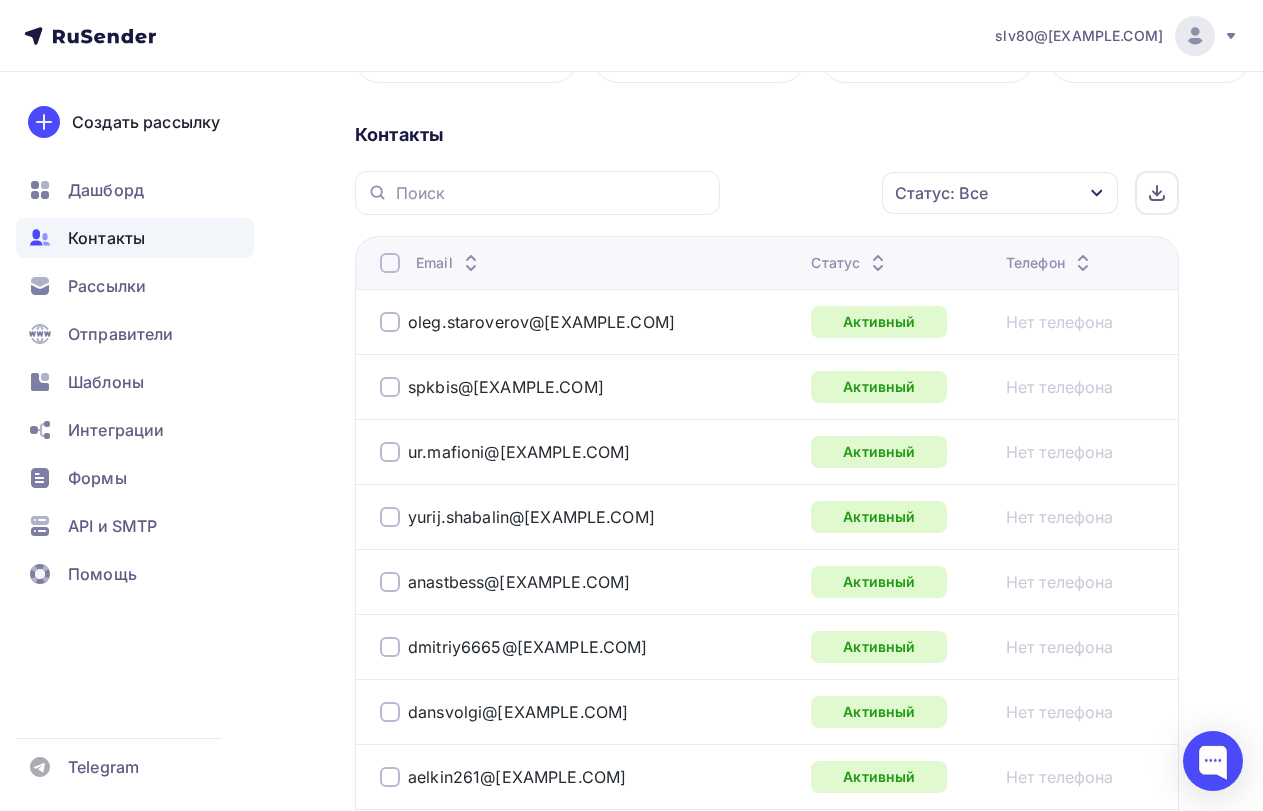 scroll, scrollTop: 500, scrollLeft: 0, axis: vertical 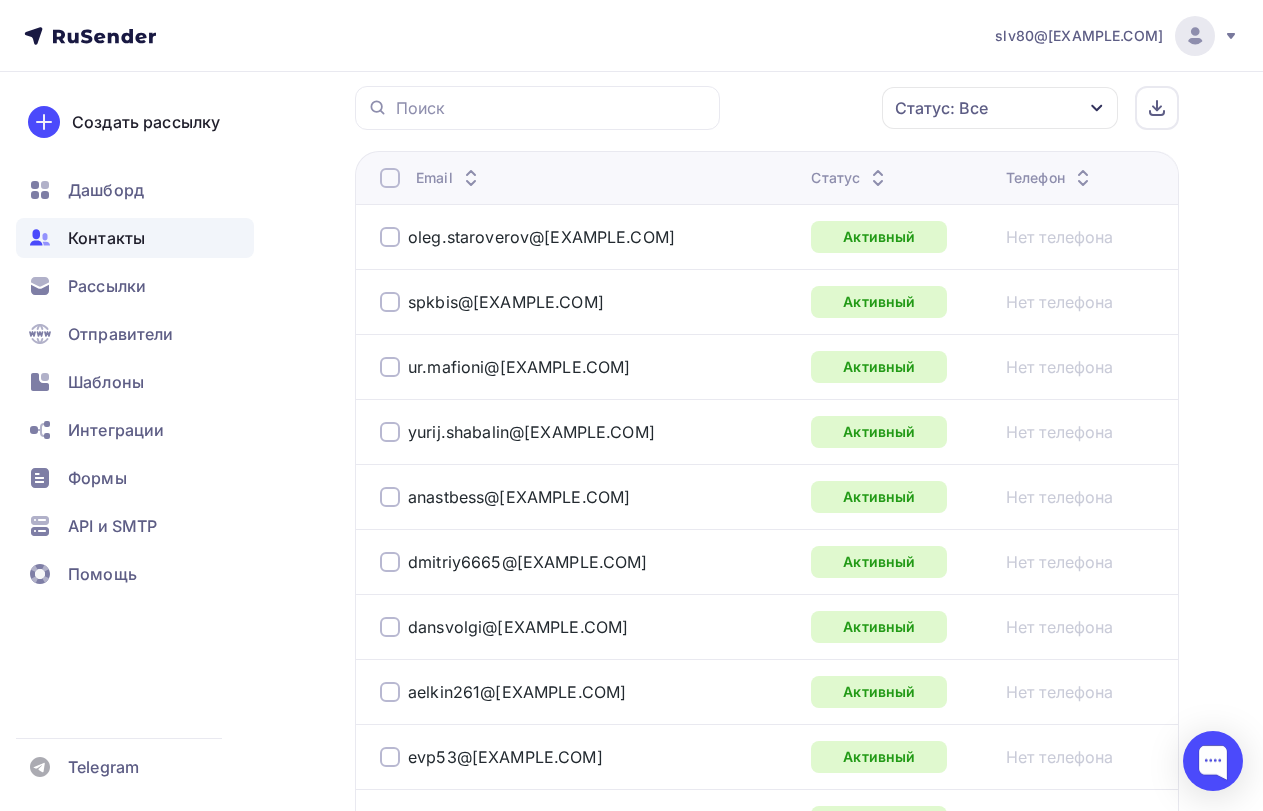 click on "Статус" at bounding box center (850, 178) 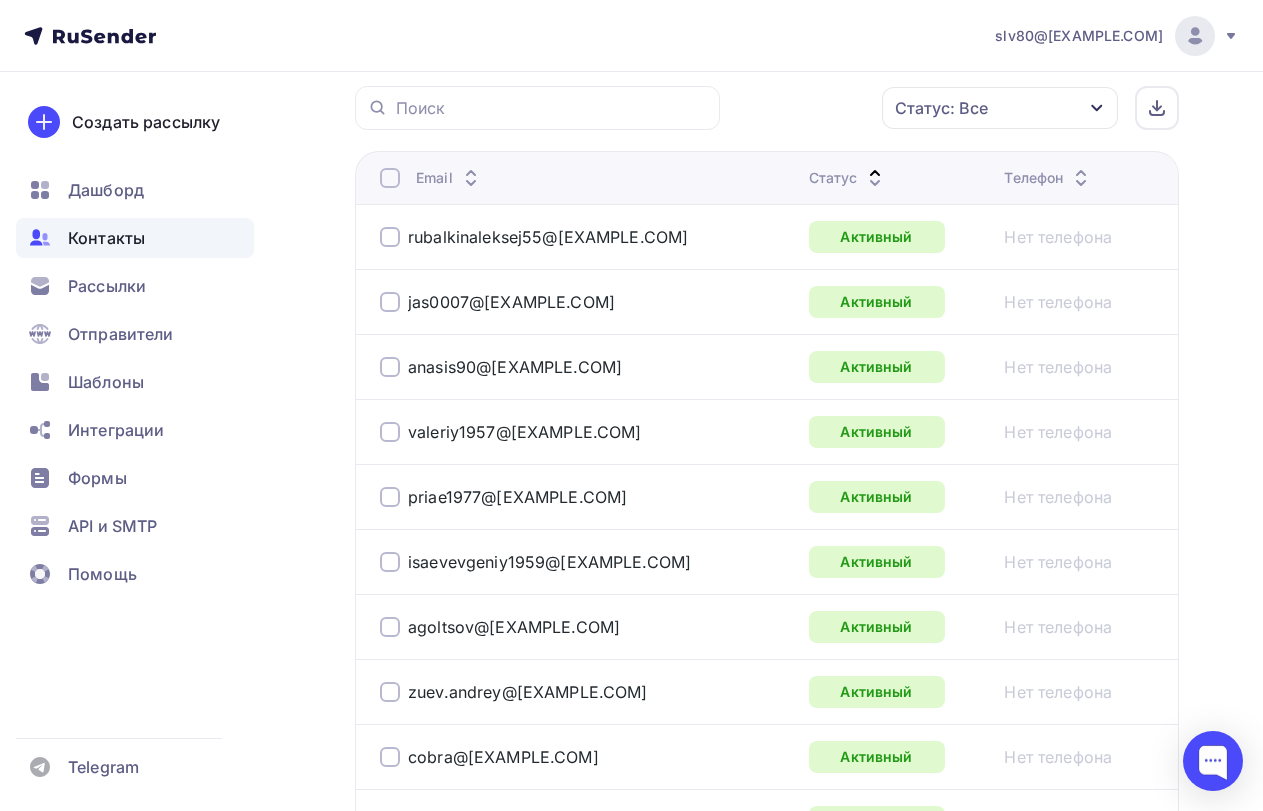 click on "Статус" at bounding box center (848, 178) 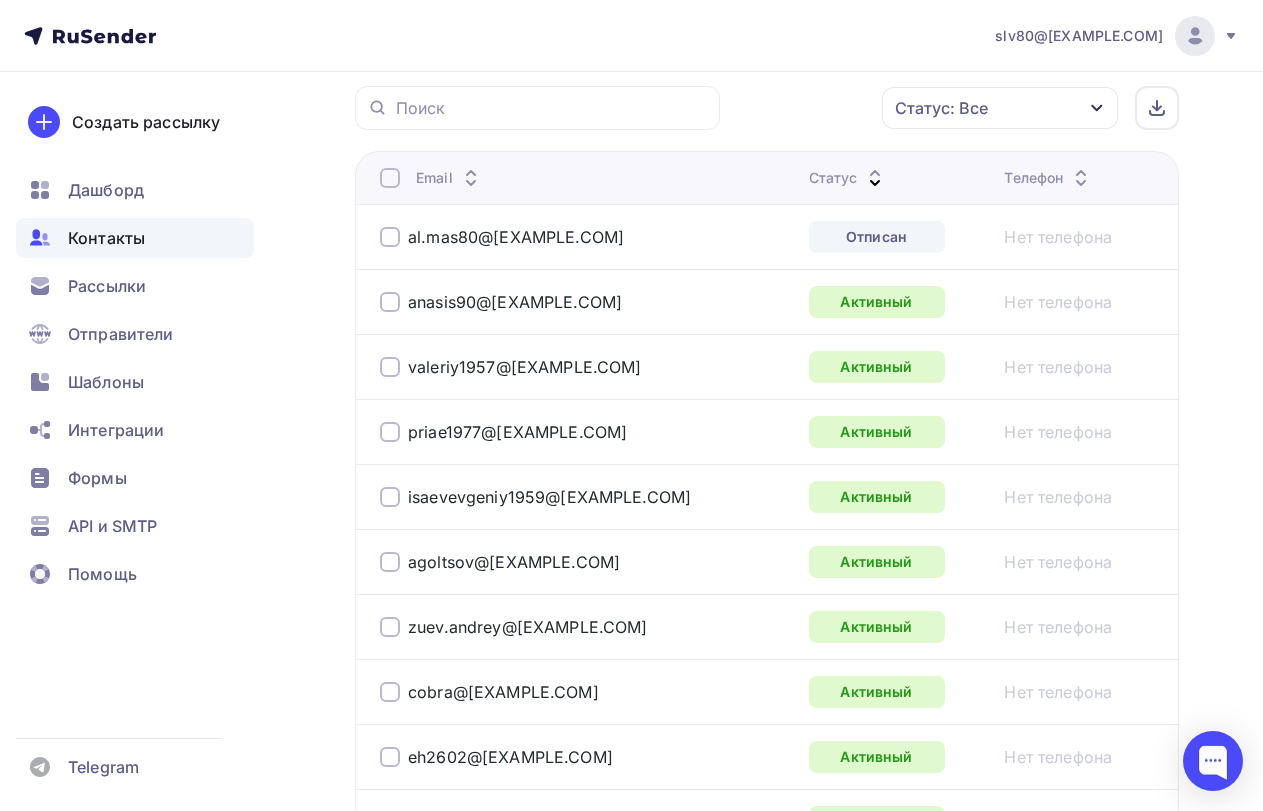 click on "Статус" at bounding box center [848, 178] 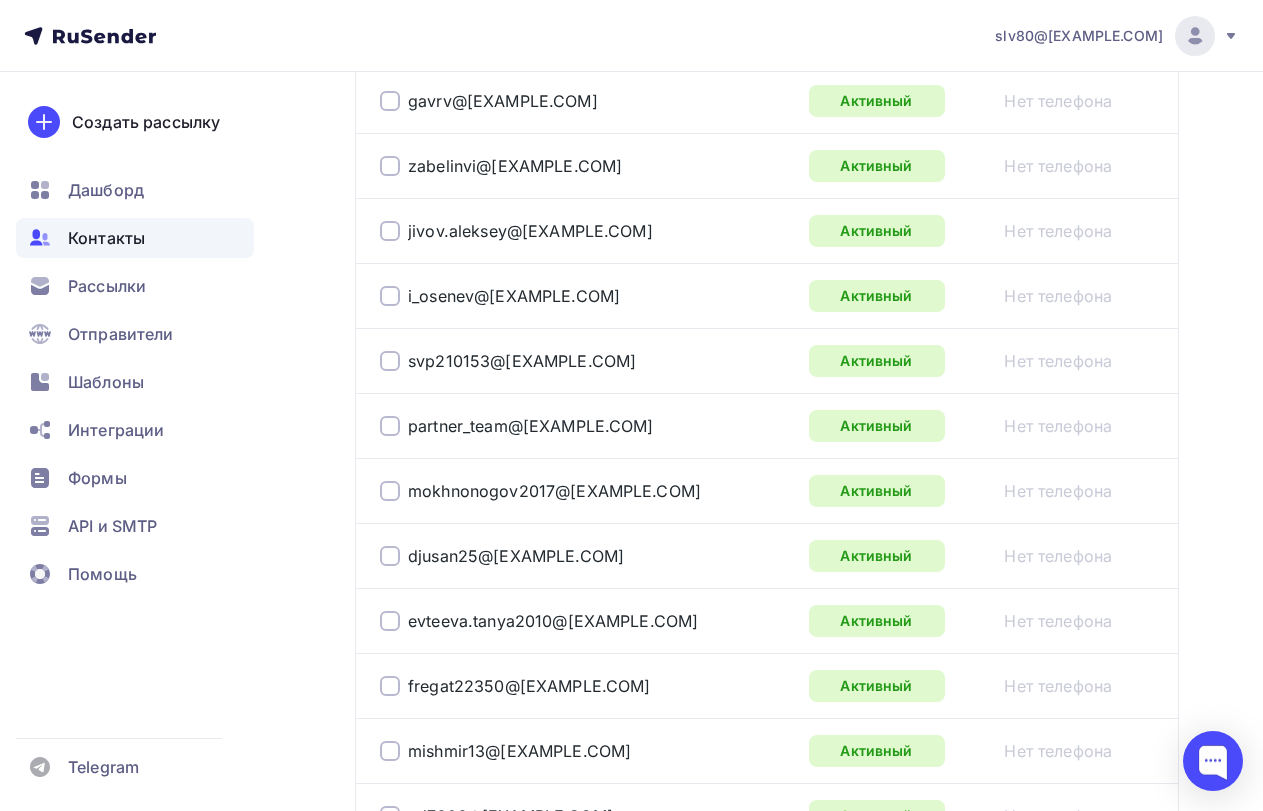 scroll, scrollTop: 0, scrollLeft: 0, axis: both 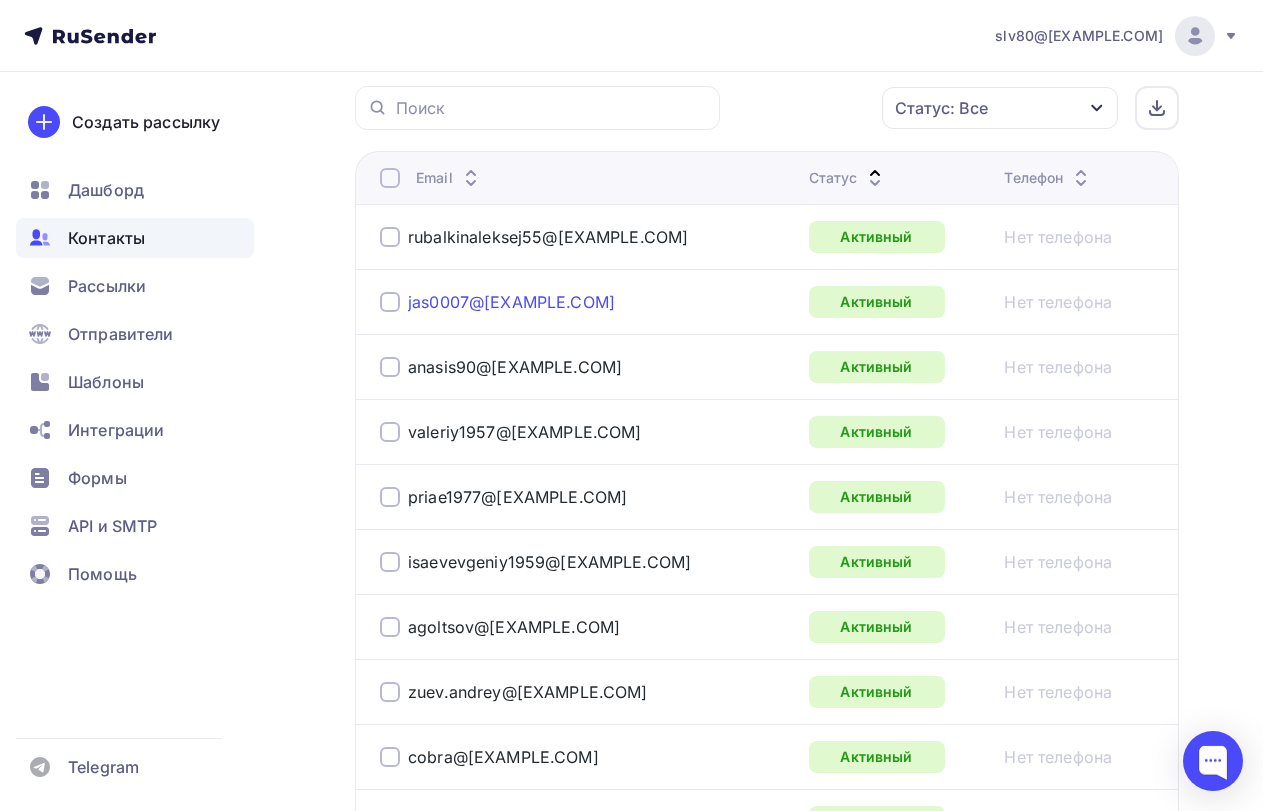 click on "jas0007@[EXAMPLE.COM]" at bounding box center [511, 302] 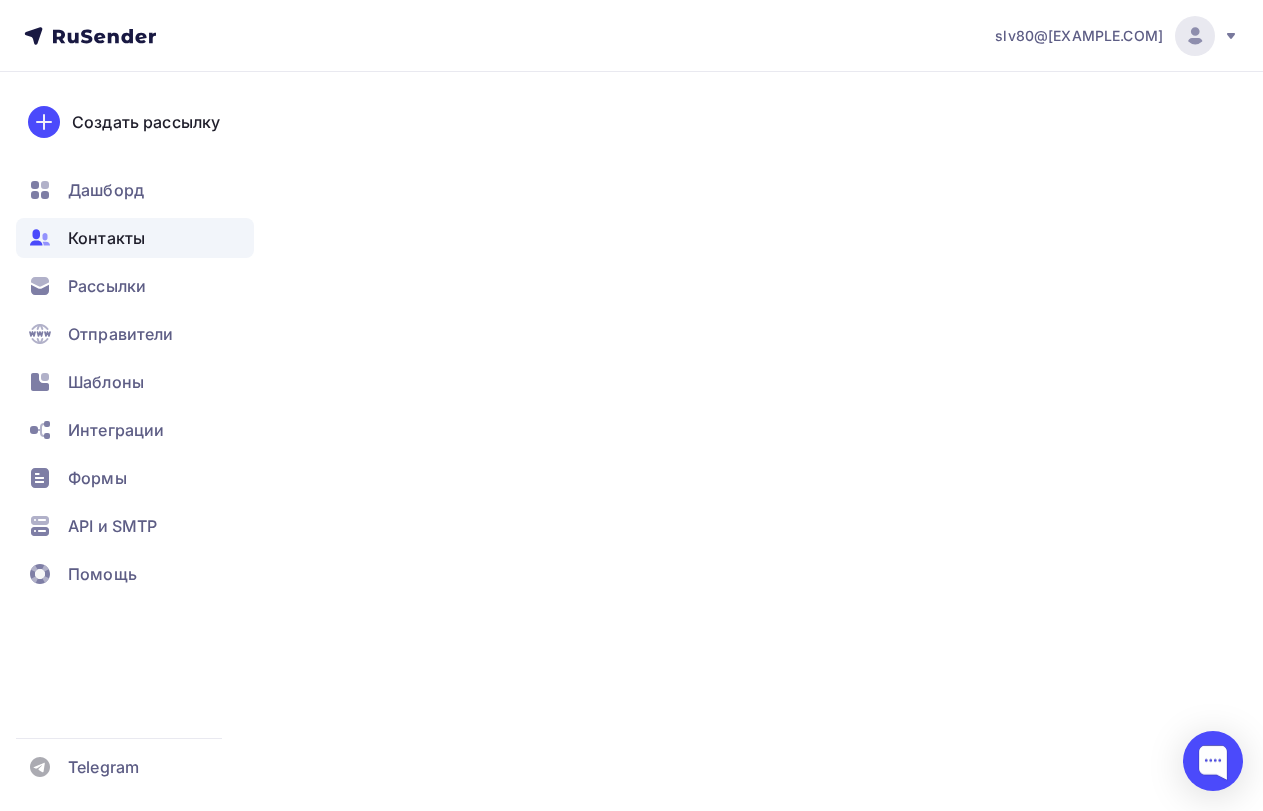 type on "[FIRST]" 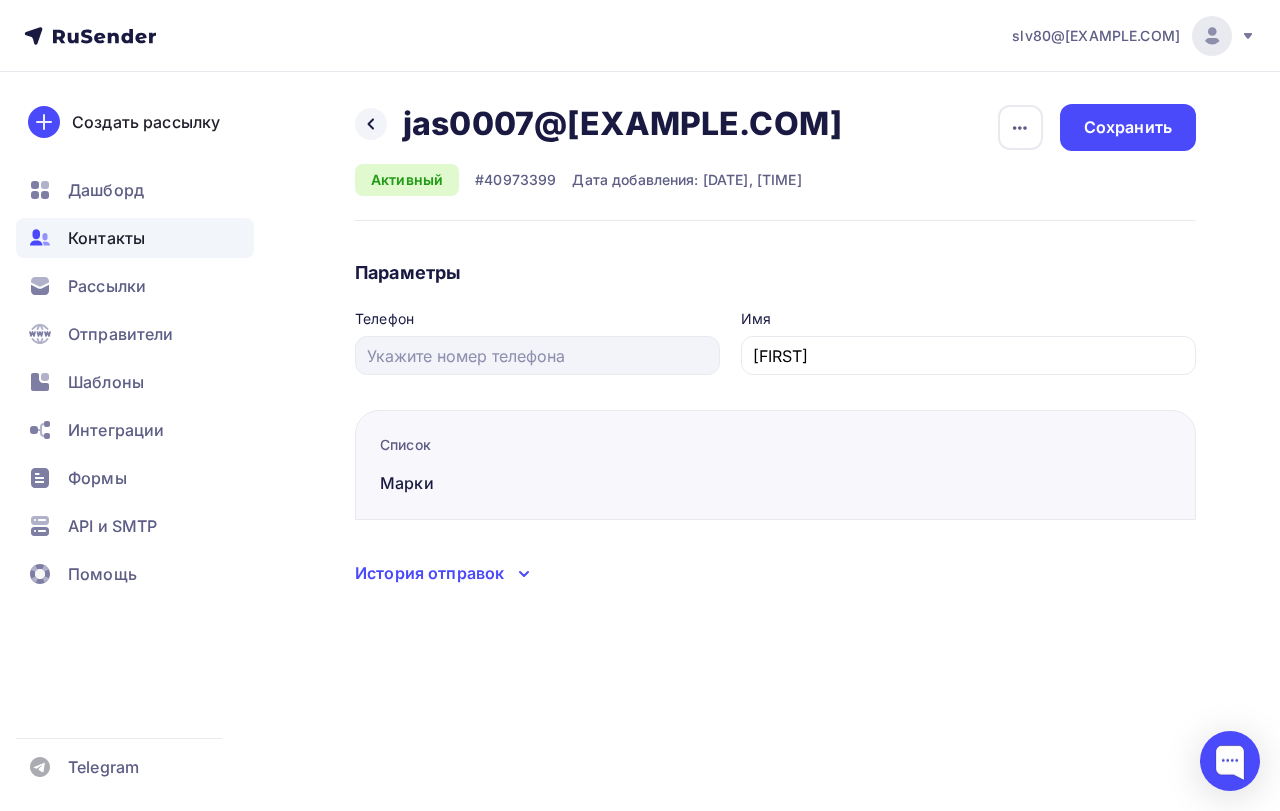 click 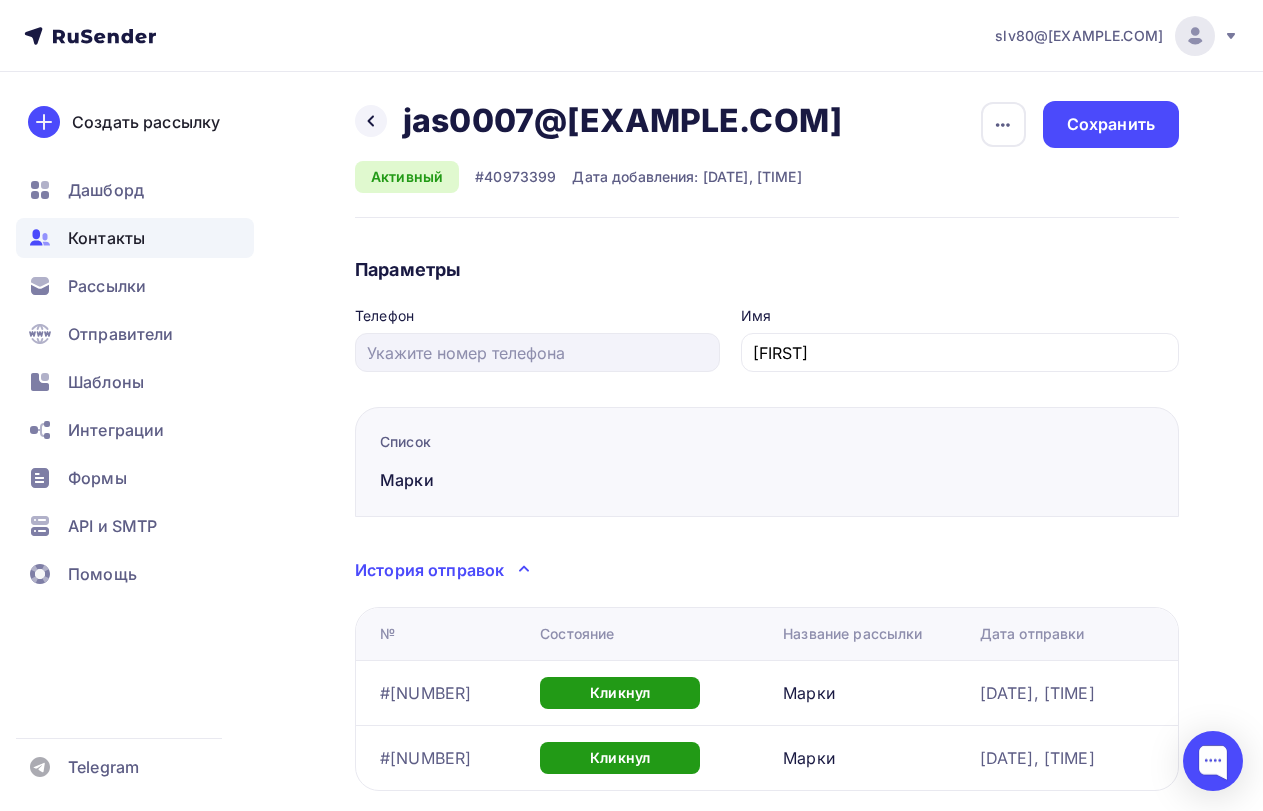 scroll, scrollTop: 0, scrollLeft: 0, axis: both 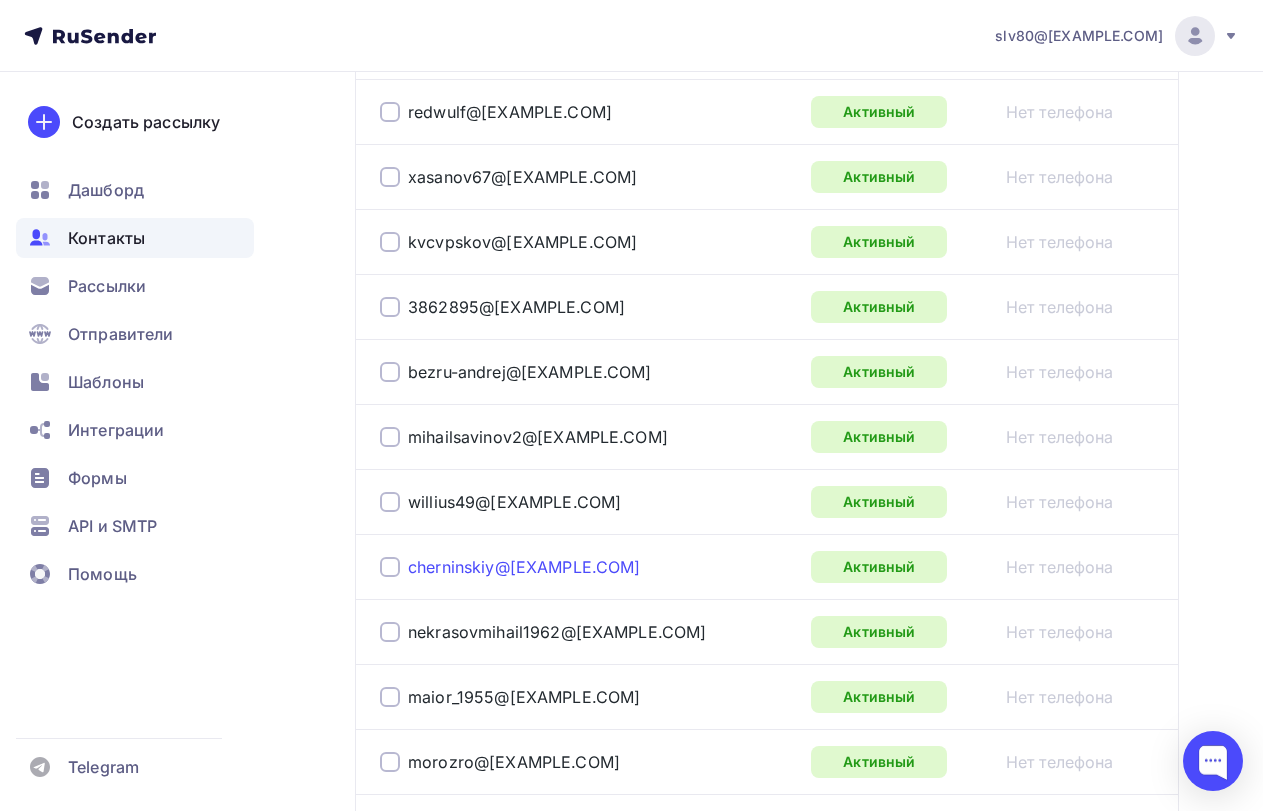 click on "cherninskiy@[EXAMPLE.COM]" at bounding box center (524, 567) 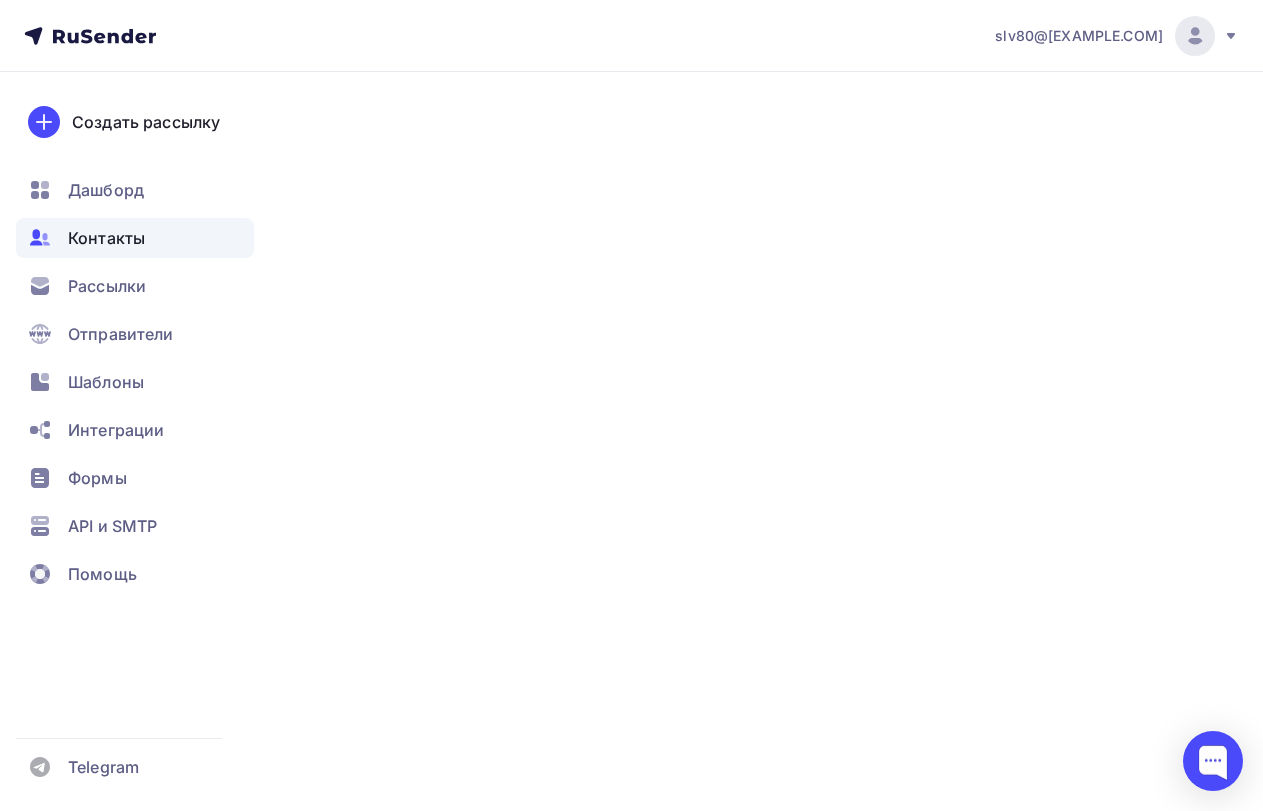 scroll, scrollTop: 0, scrollLeft: 0, axis: both 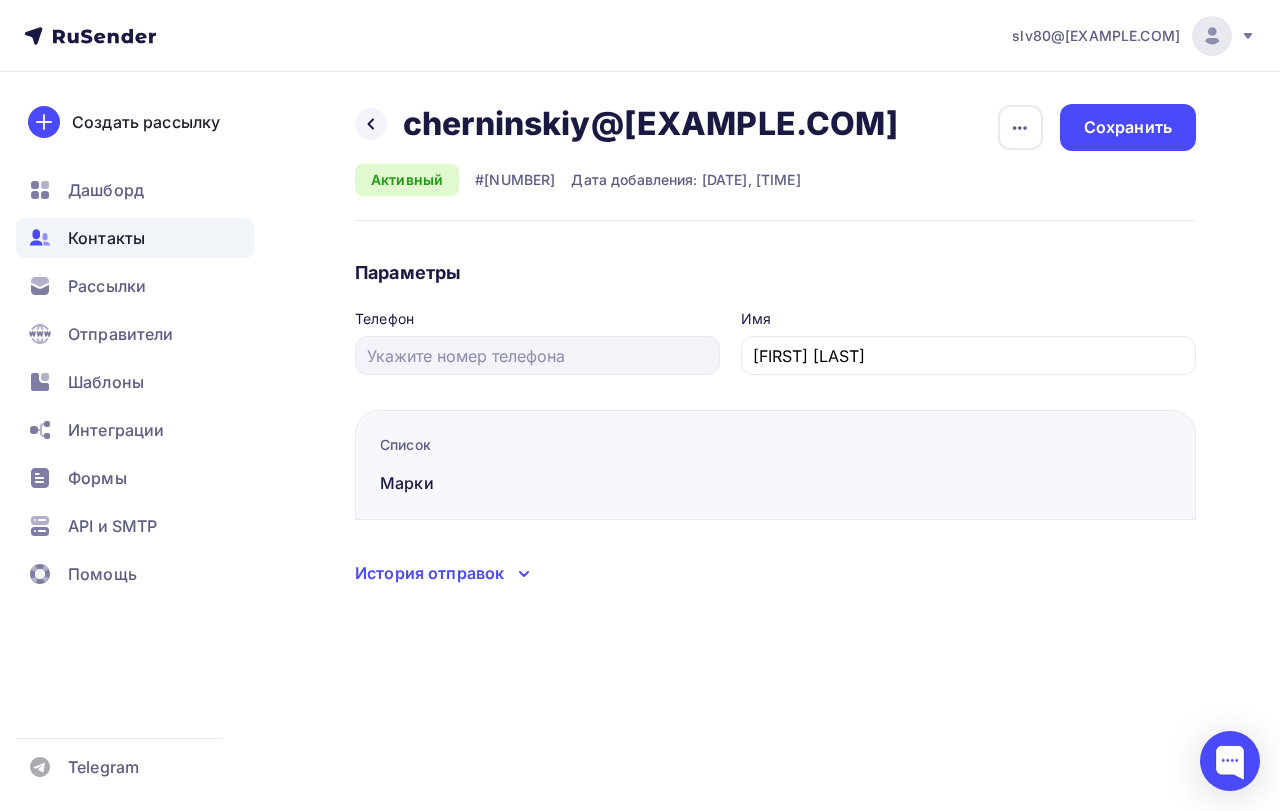 click 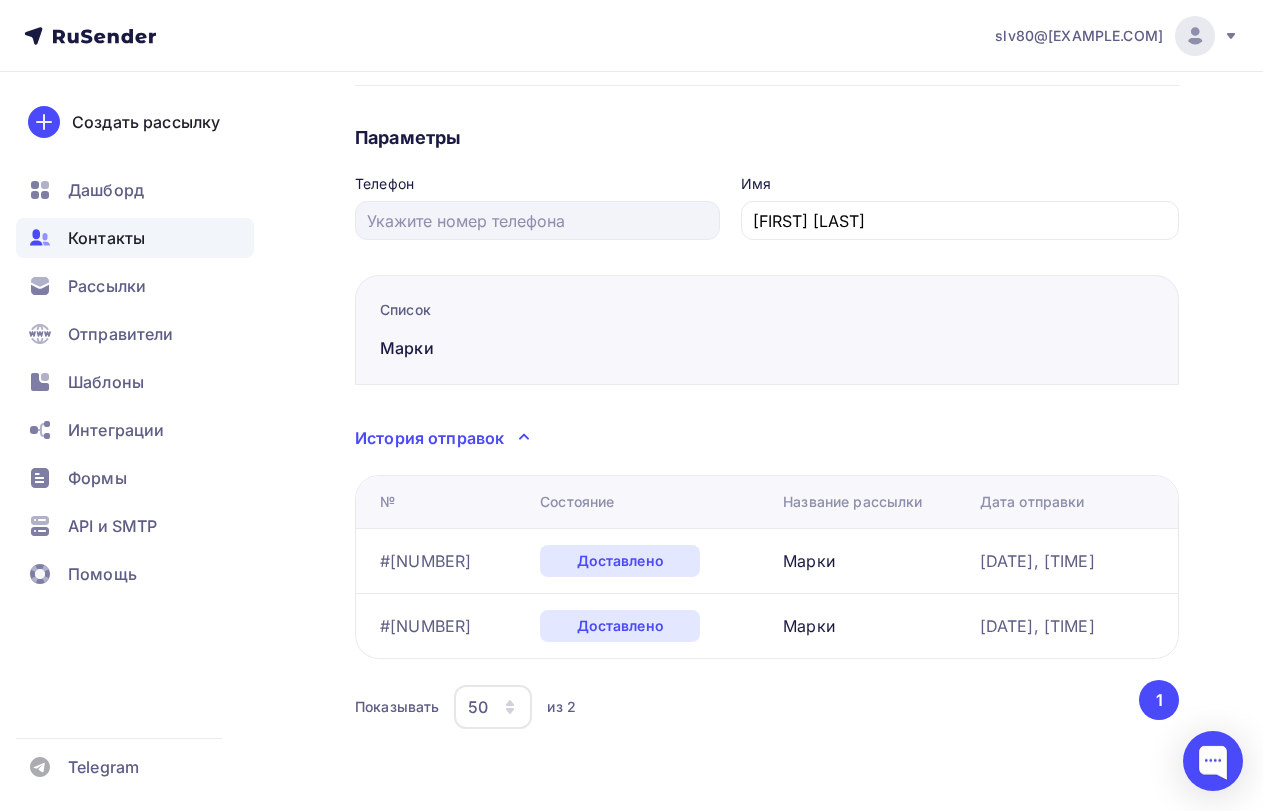 scroll, scrollTop: 138, scrollLeft: 0, axis: vertical 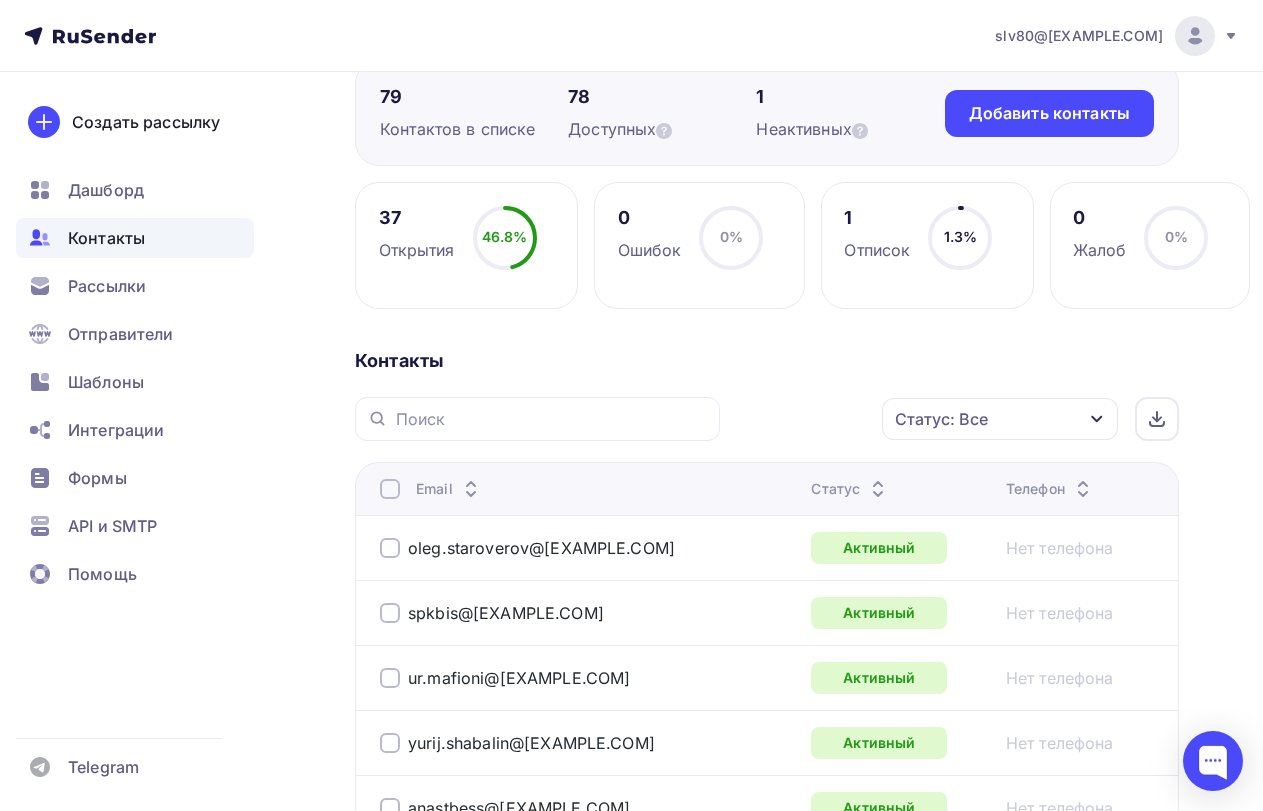 click on "Статус: Все" at bounding box center [941, 419] 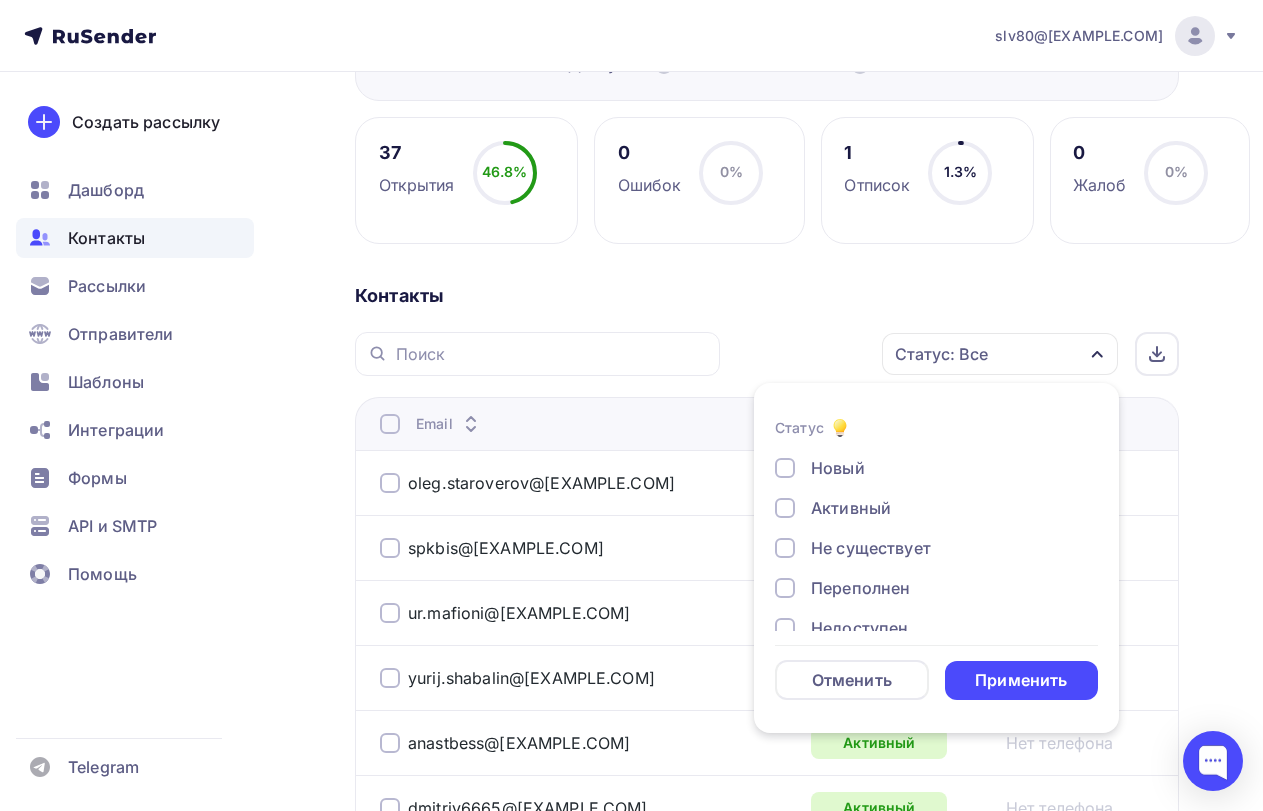 scroll, scrollTop: 289, scrollLeft: 0, axis: vertical 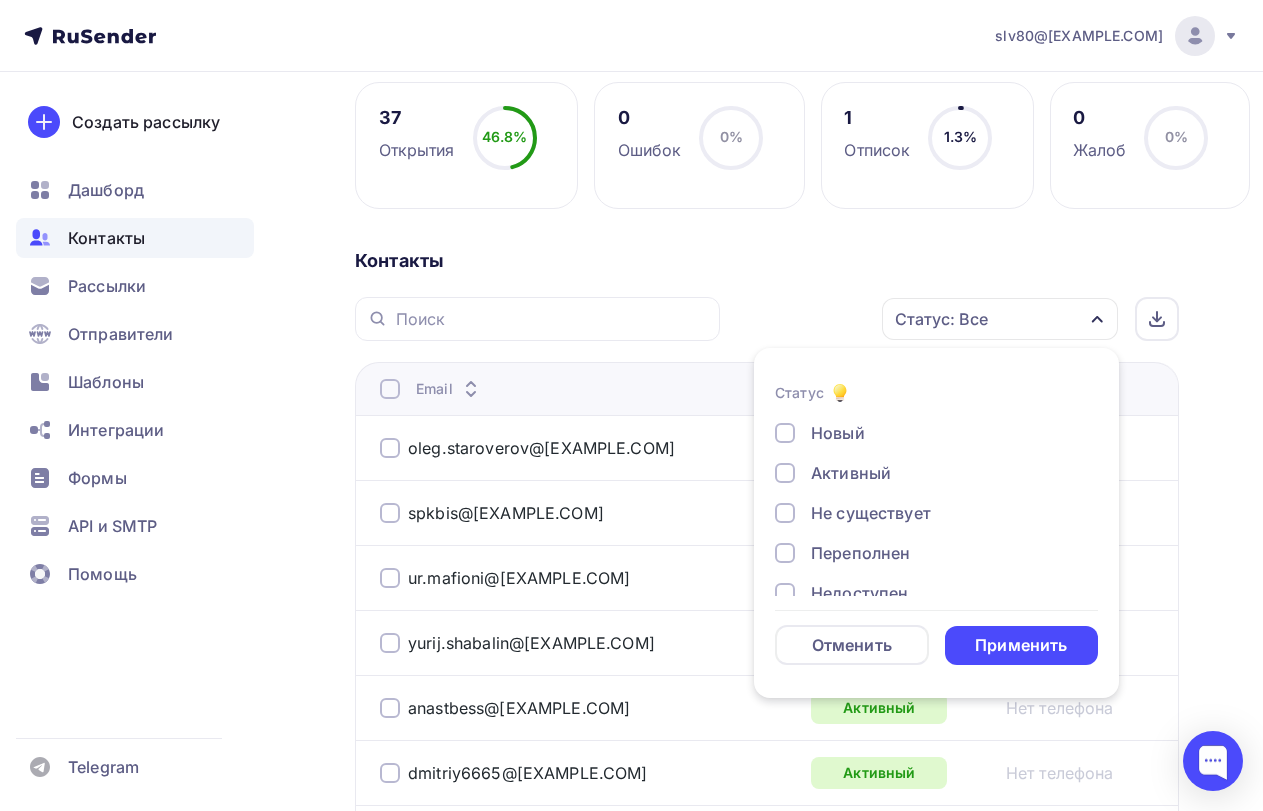 click on "Назад         Марки
Переименовать список
Скачать список
Отписать адреса
Настроить поля и переменные
Удалить
#[NUMBER]
Создан
[DATE], [TIME]
Отправлено:
[NUMBER]
раз
Переименовать список
Скачать список
Отписать адреса
Настроить поля и переменные
Удалить
[NUMBER]
Контактов в списке
[NUMBER]
Доступных" at bounding box center (631, 1826) 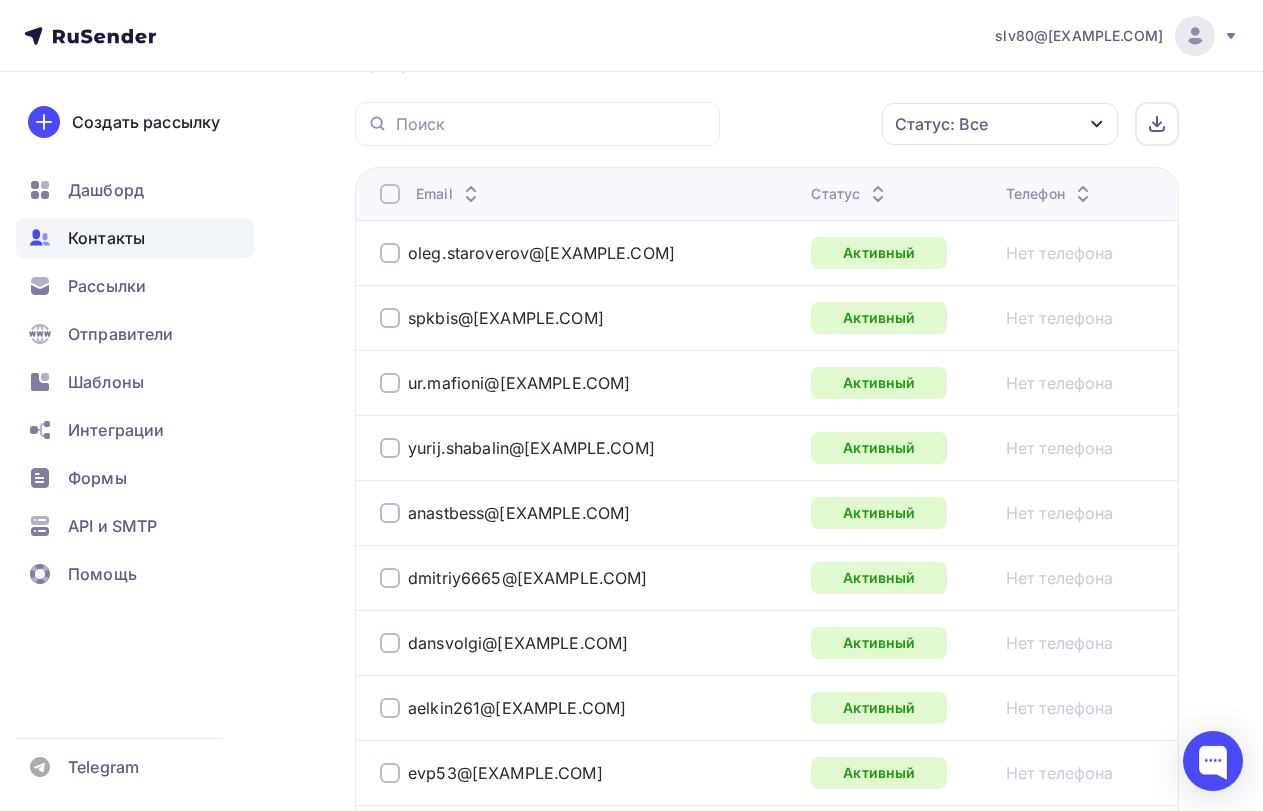 scroll, scrollTop: 489, scrollLeft: 0, axis: vertical 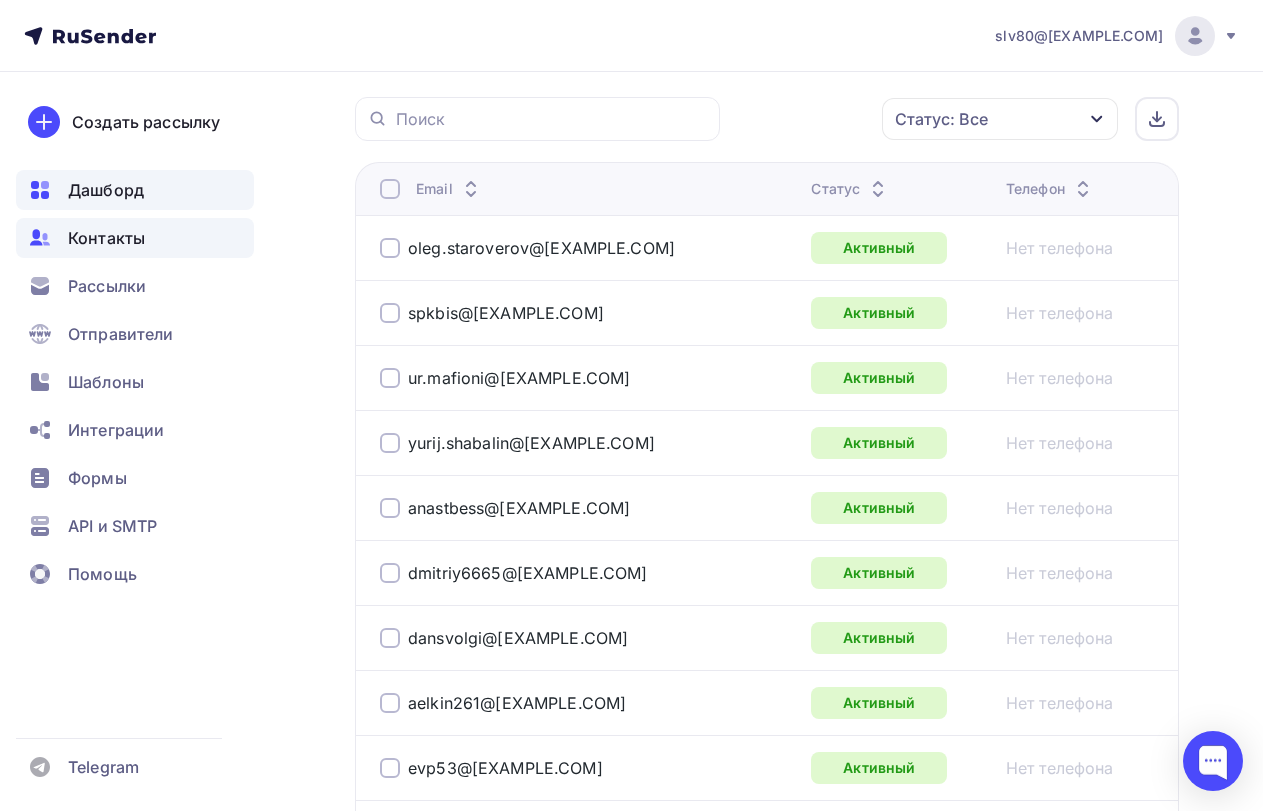 click on "Дашборд" at bounding box center (106, 190) 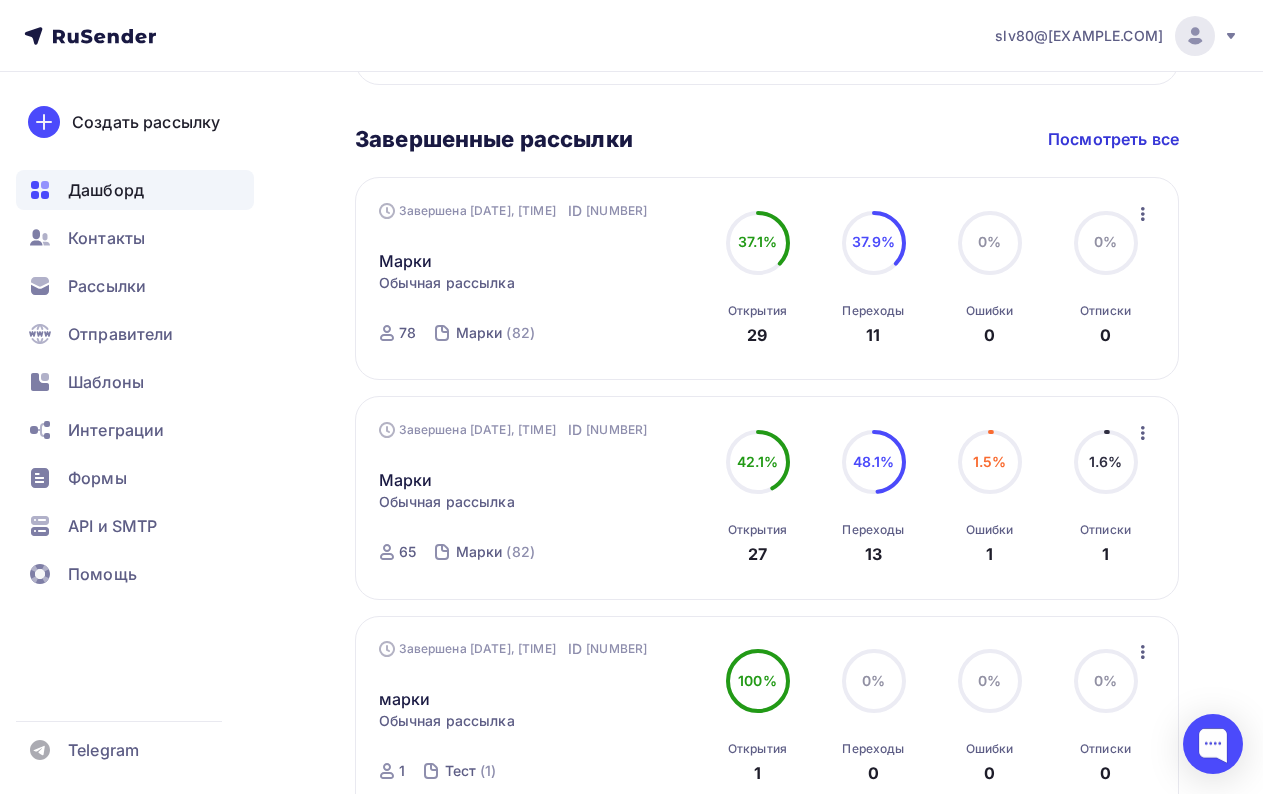 scroll, scrollTop: 1000, scrollLeft: 0, axis: vertical 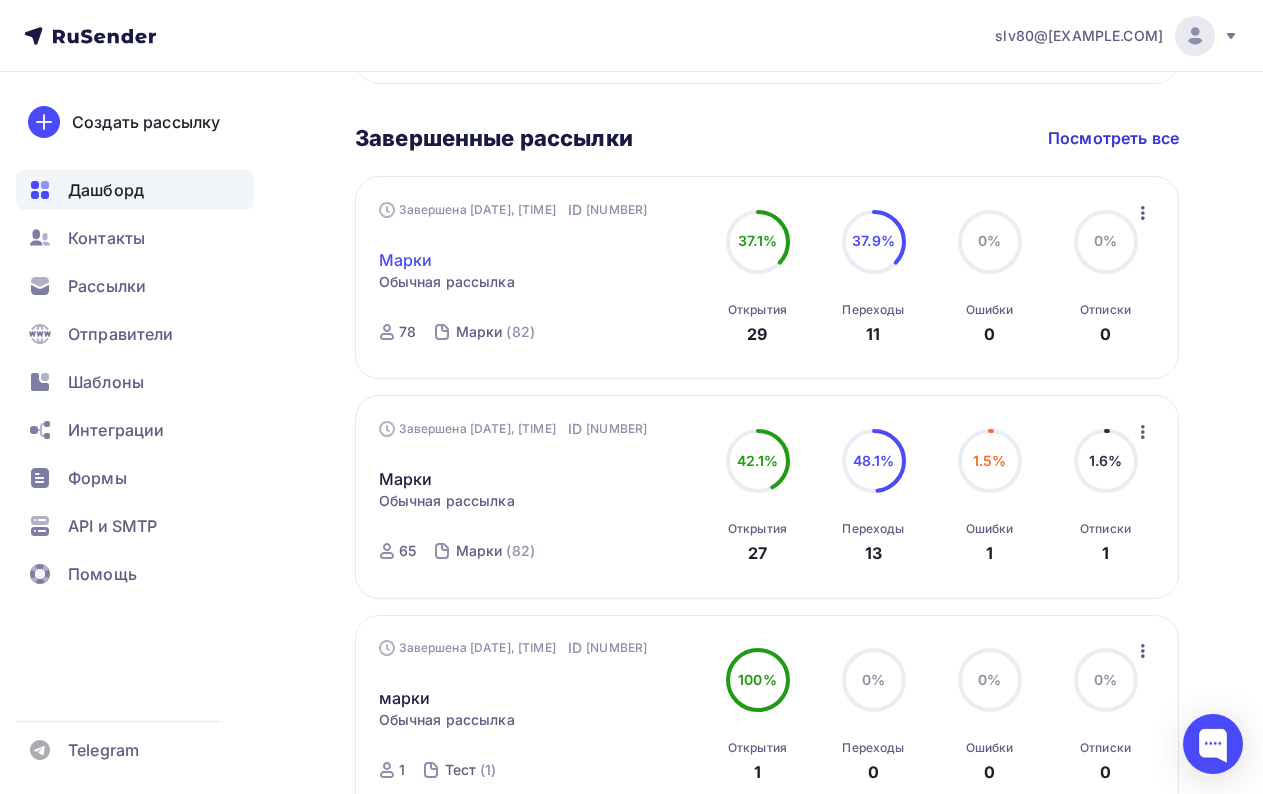 click on "Марки" at bounding box center (406, 260) 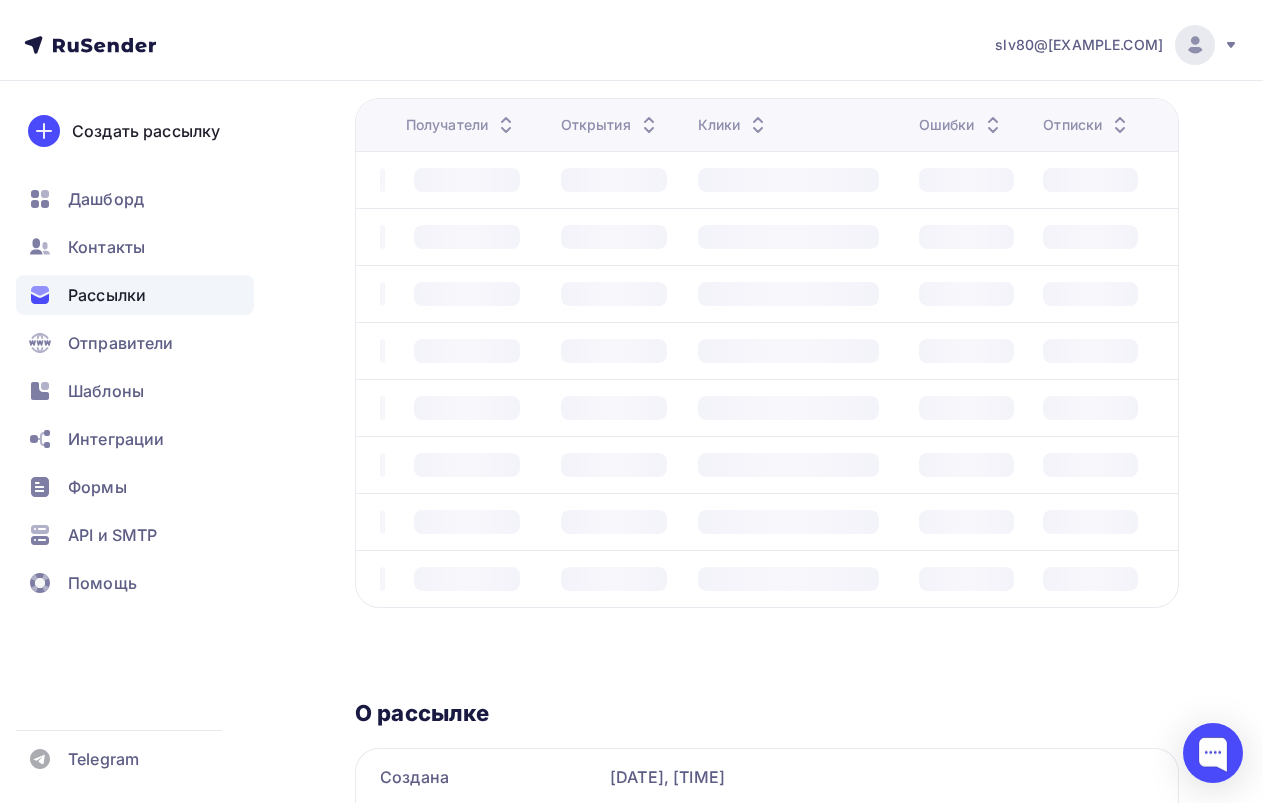 scroll, scrollTop: 0, scrollLeft: 0, axis: both 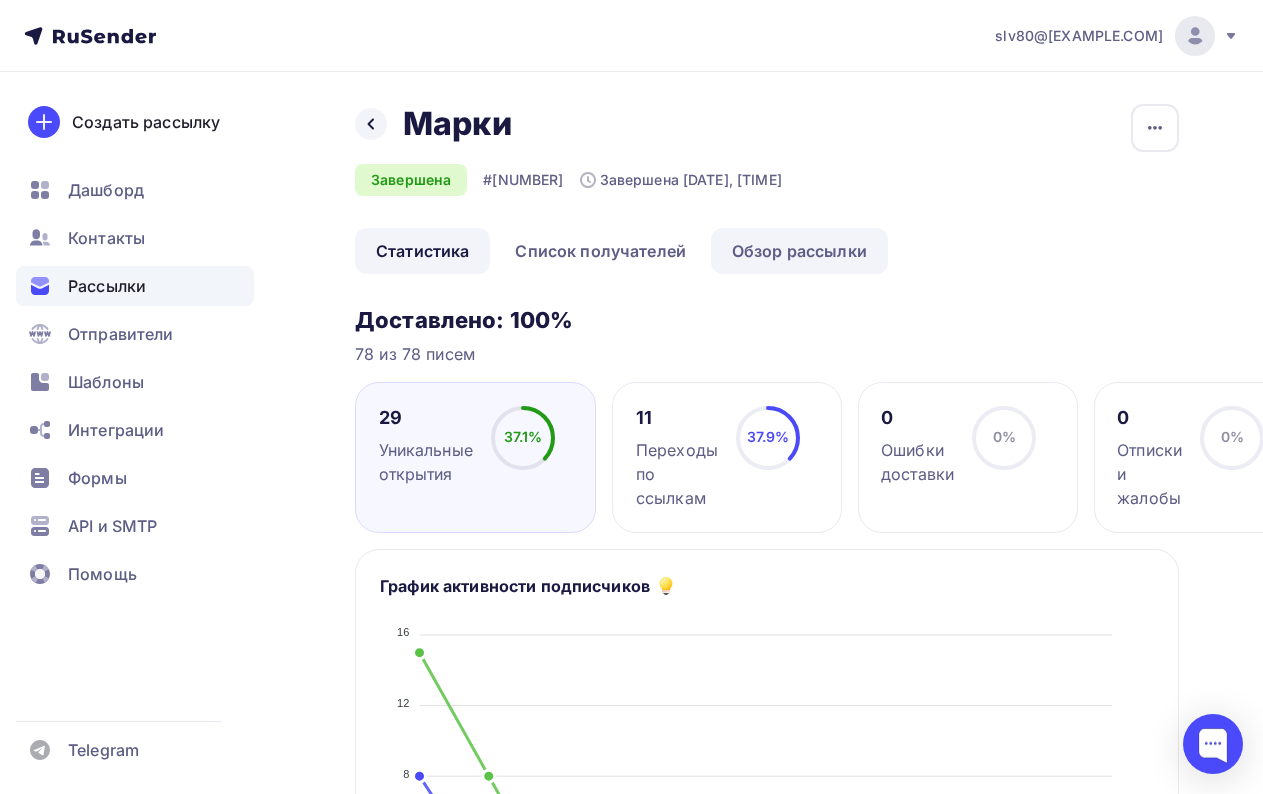 click on "Обзор рассылки" at bounding box center (799, 251) 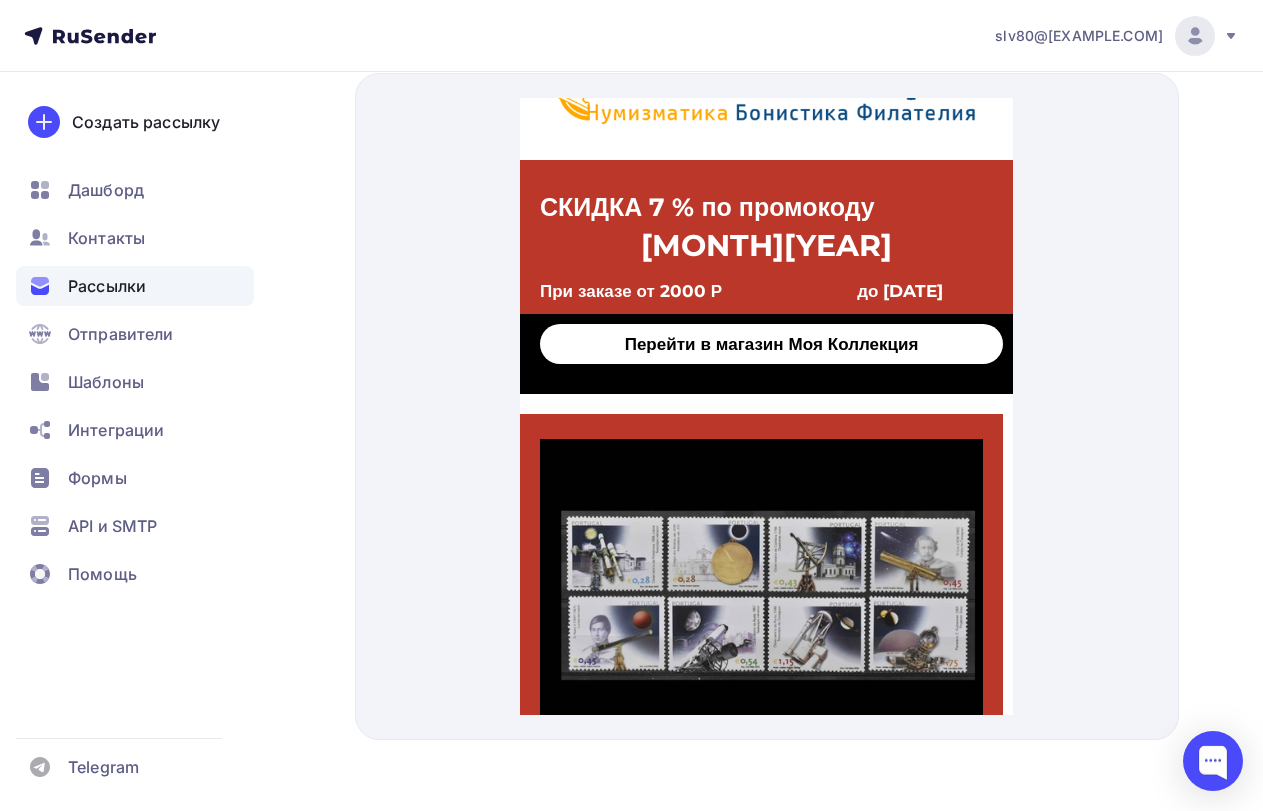 scroll, scrollTop: 0, scrollLeft: 0, axis: both 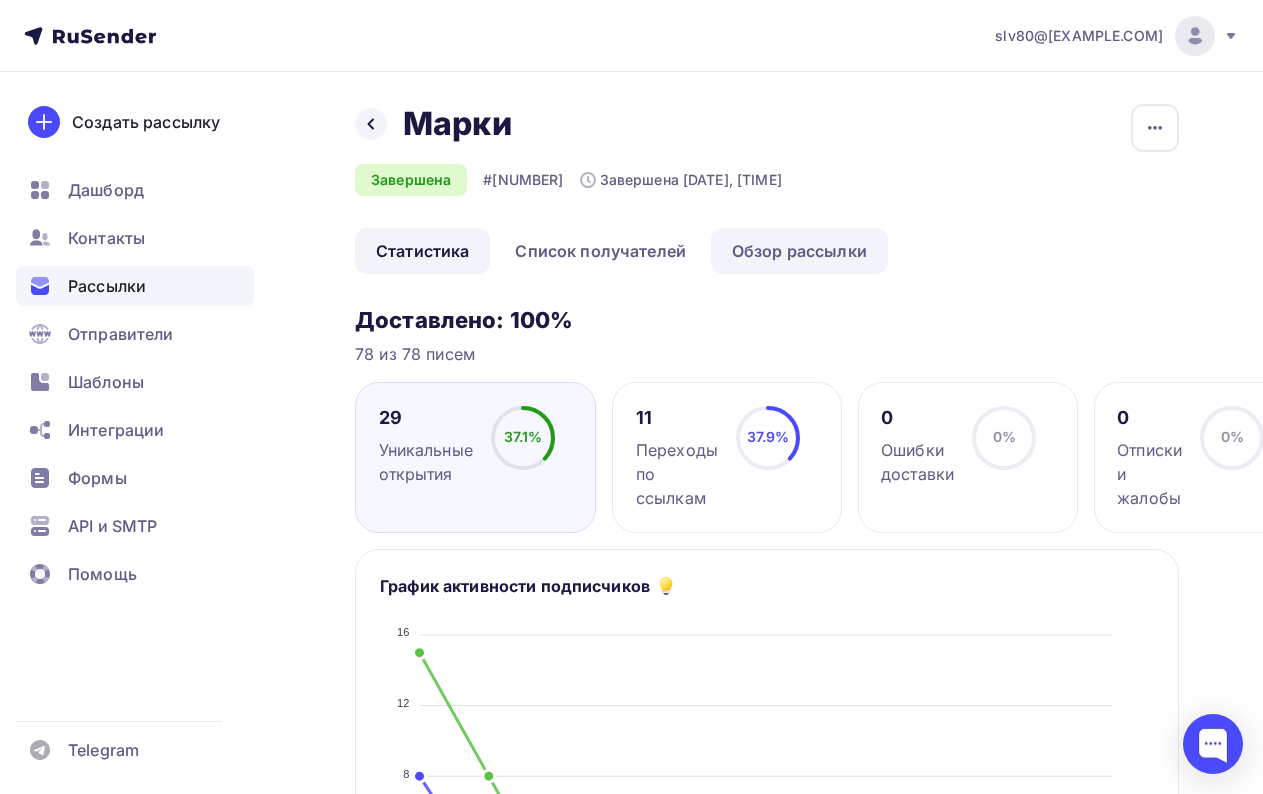 click on "Обзор рассылки" at bounding box center (799, 251) 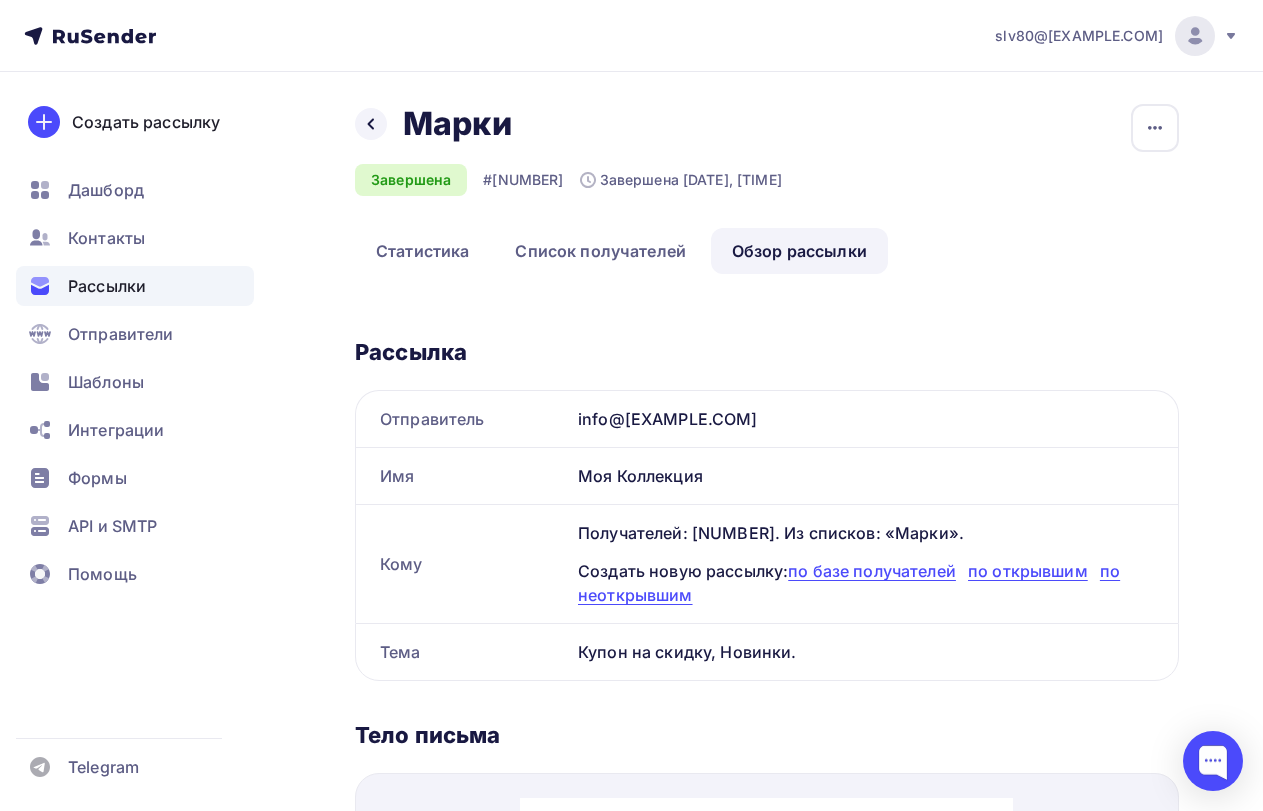 scroll, scrollTop: 0, scrollLeft: 0, axis: both 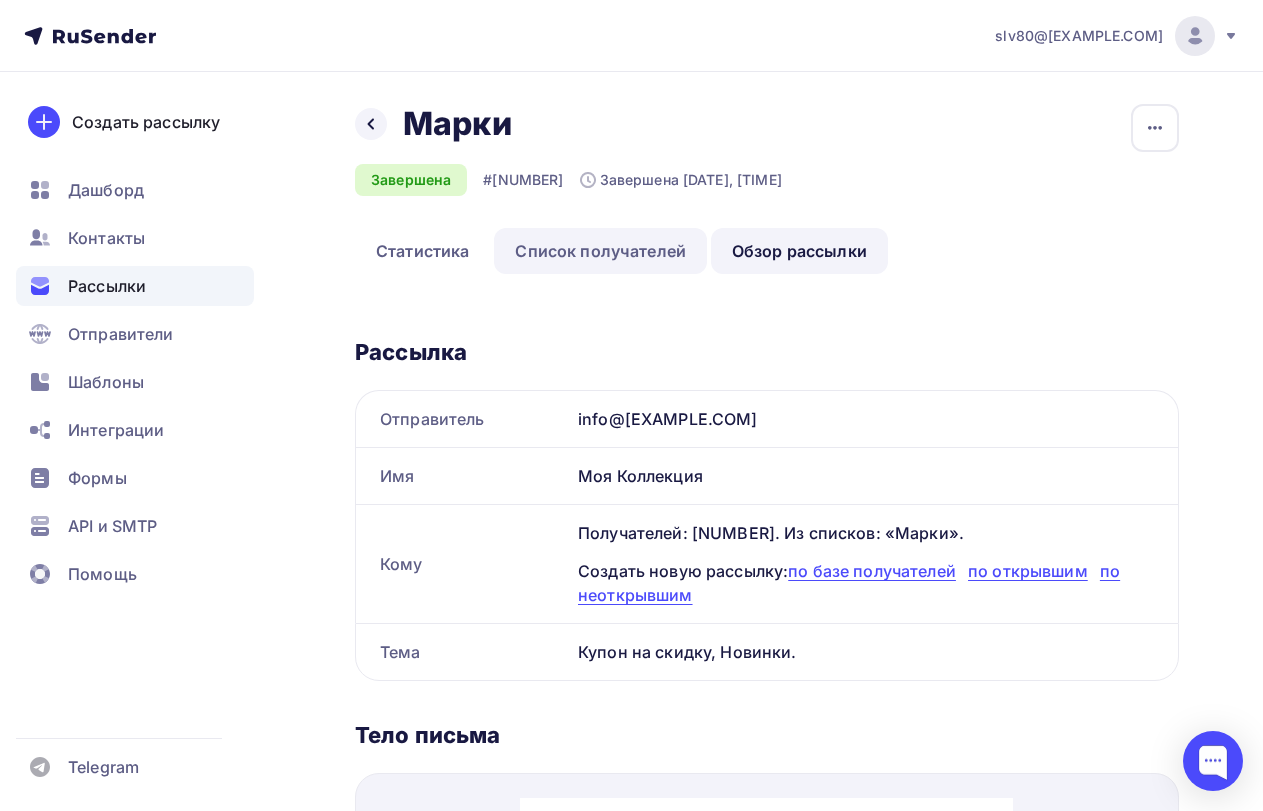 click on "Список получателей" at bounding box center (600, 251) 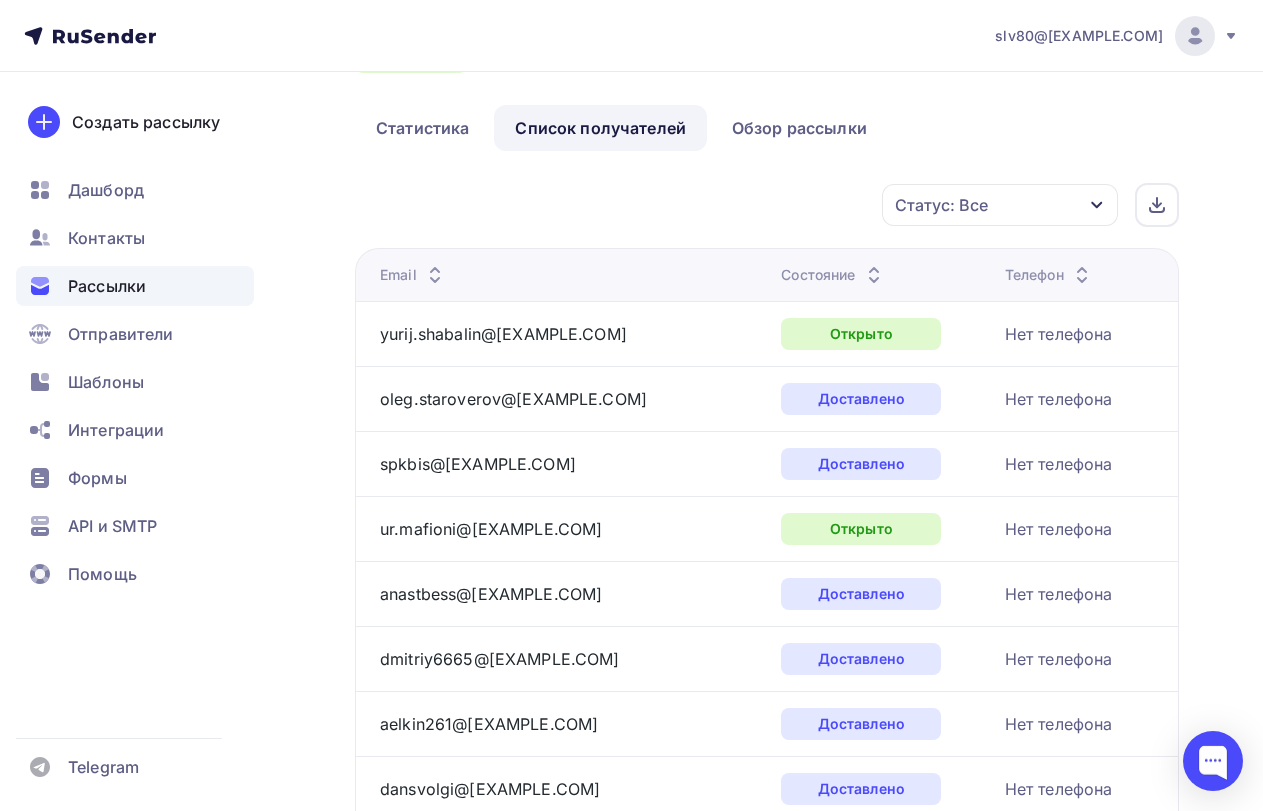 scroll, scrollTop: 100, scrollLeft: 0, axis: vertical 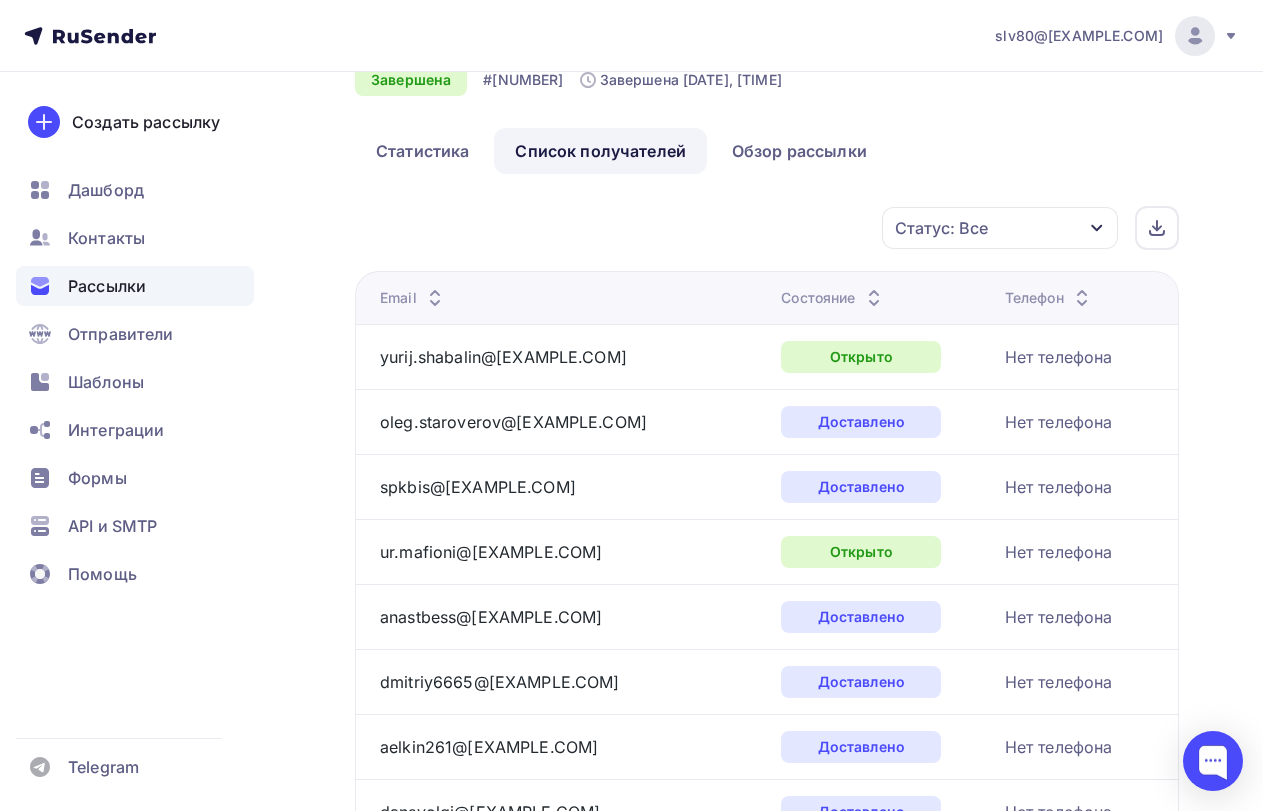 click on "Состояние" at bounding box center [833, 298] 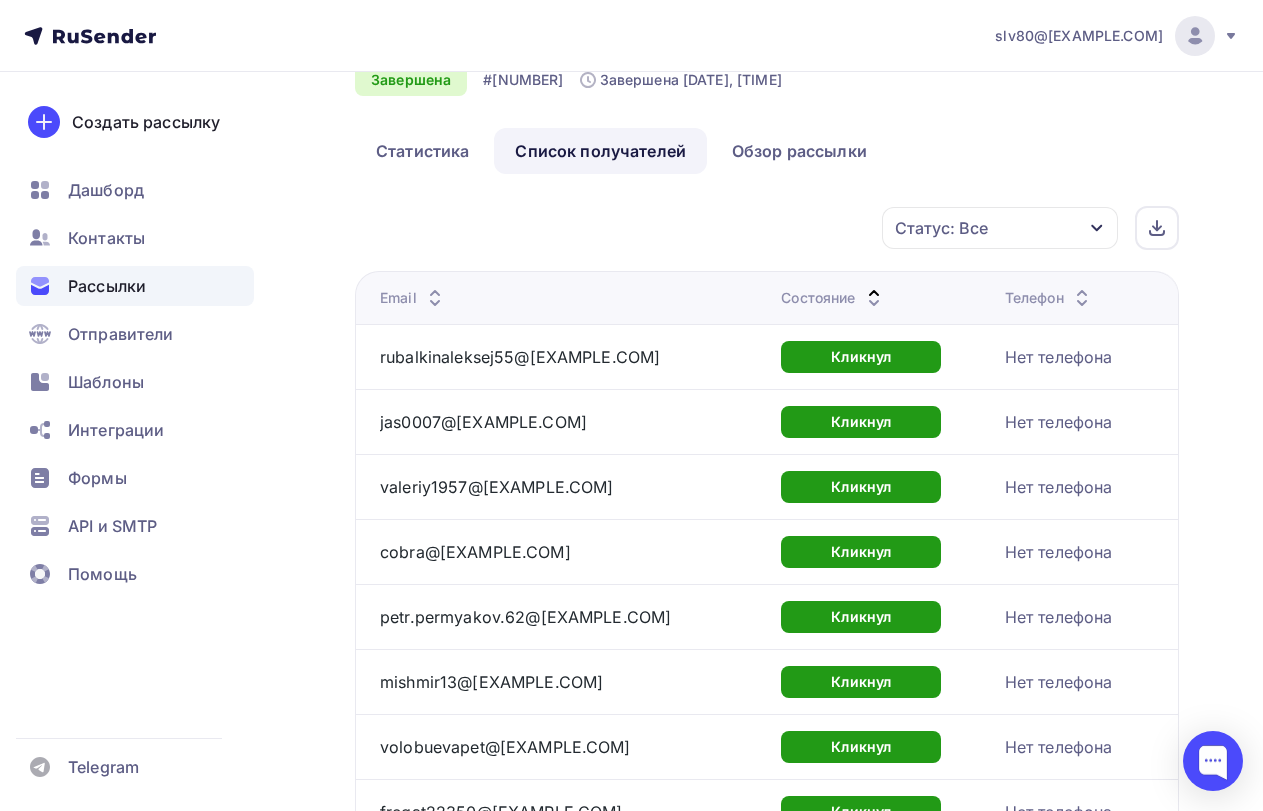 click on "Состояние" at bounding box center (833, 298) 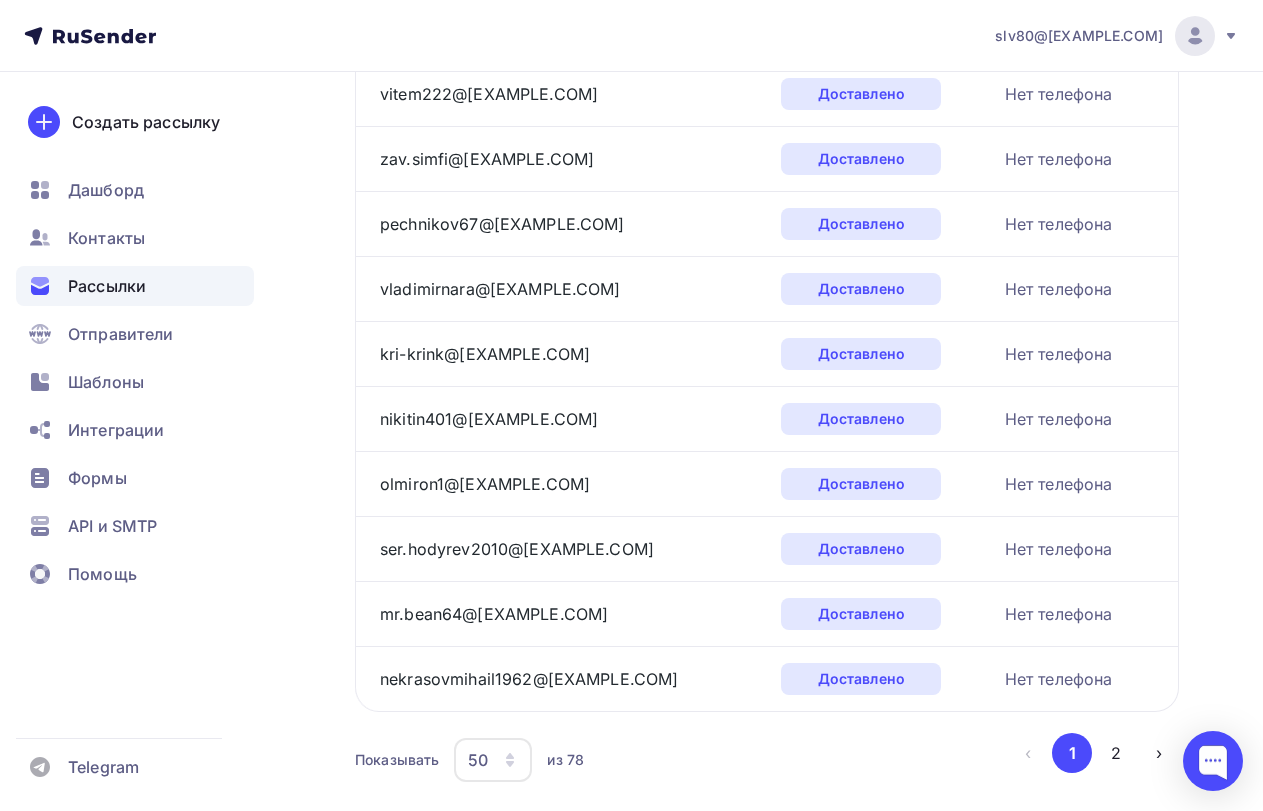 scroll, scrollTop: 3019, scrollLeft: 0, axis: vertical 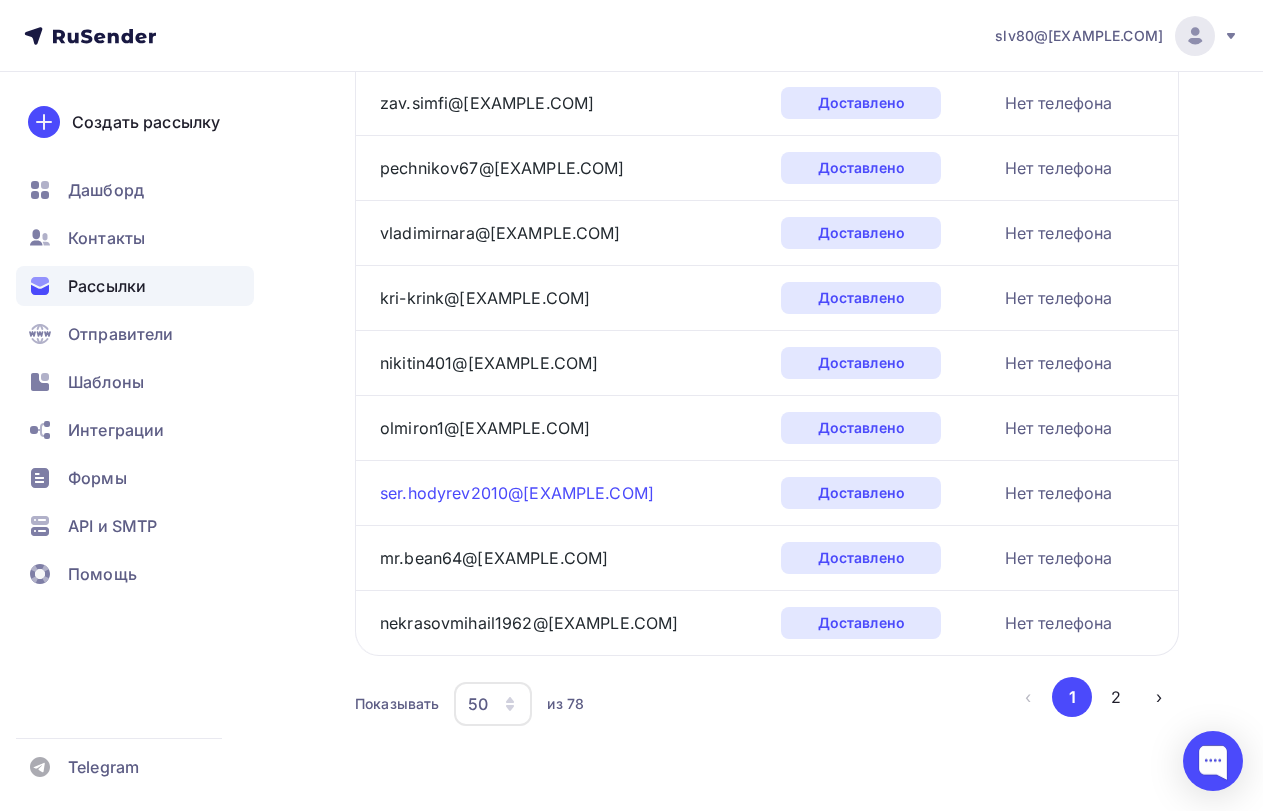 click on "ser.hodyrev2010@[EXAMPLE.COM]" at bounding box center (517, 493) 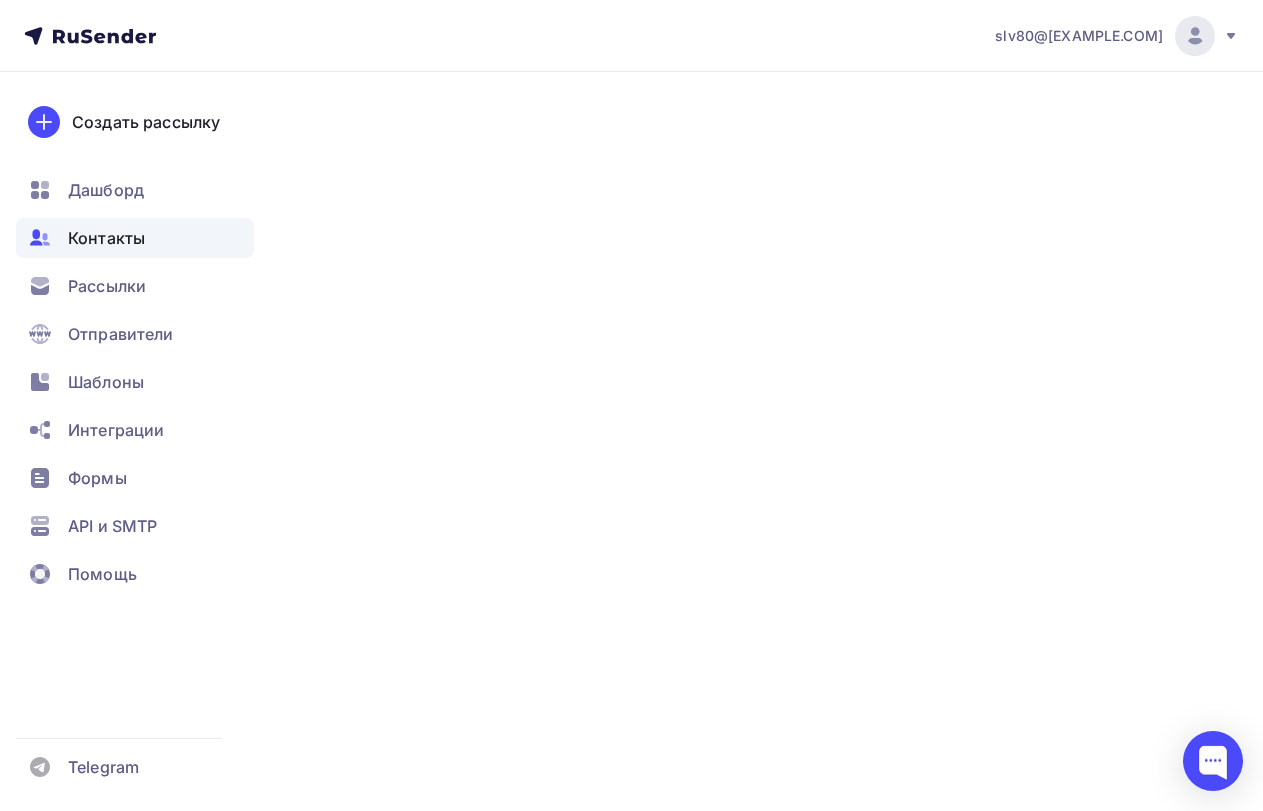 type on "[FIRST] [LAST]" 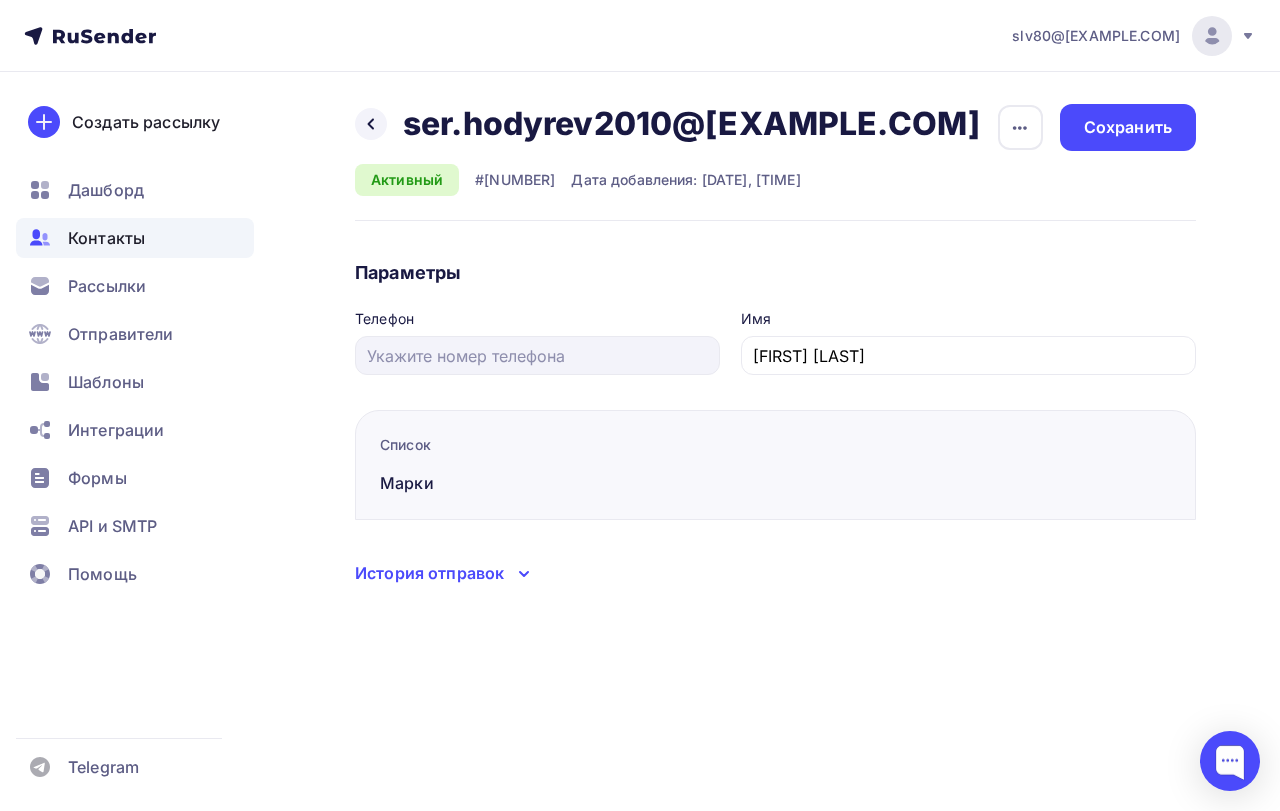 click on "История отправок" at bounding box center (775, 573) 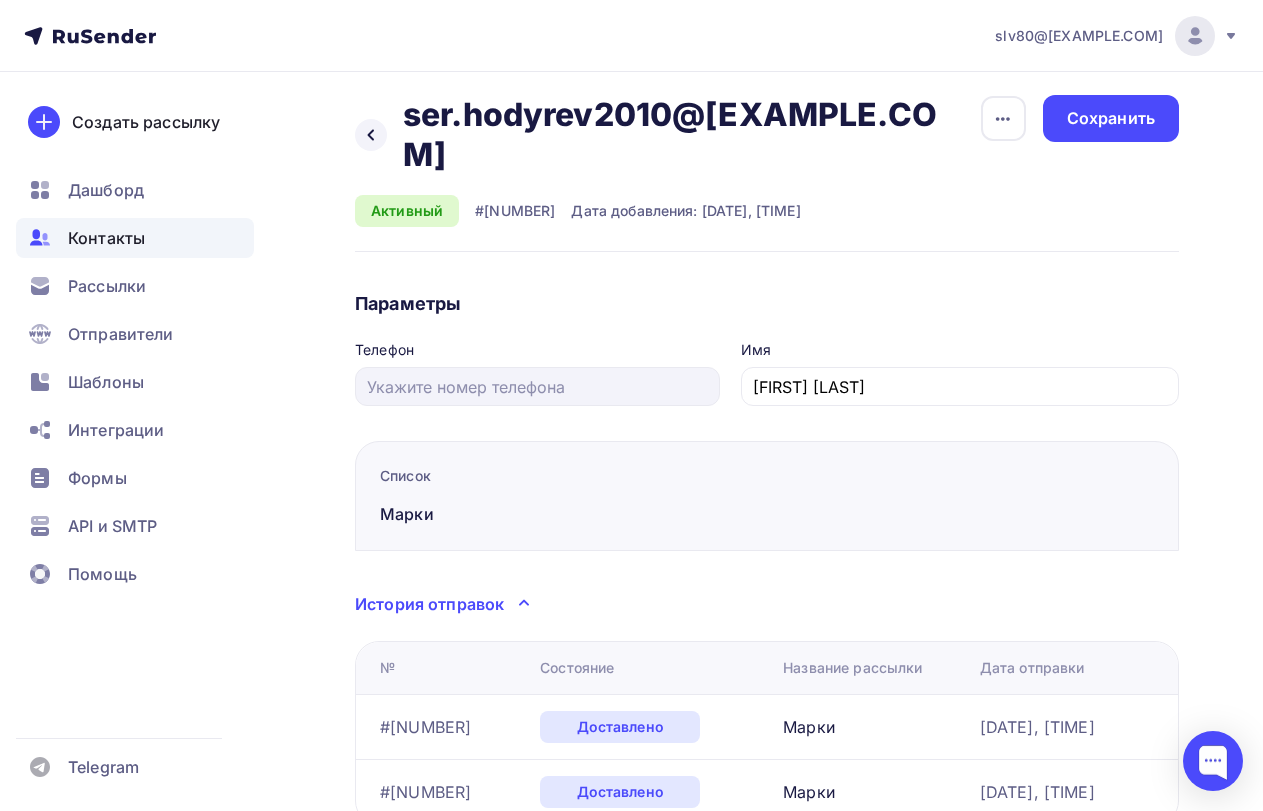 scroll, scrollTop: 0, scrollLeft: 0, axis: both 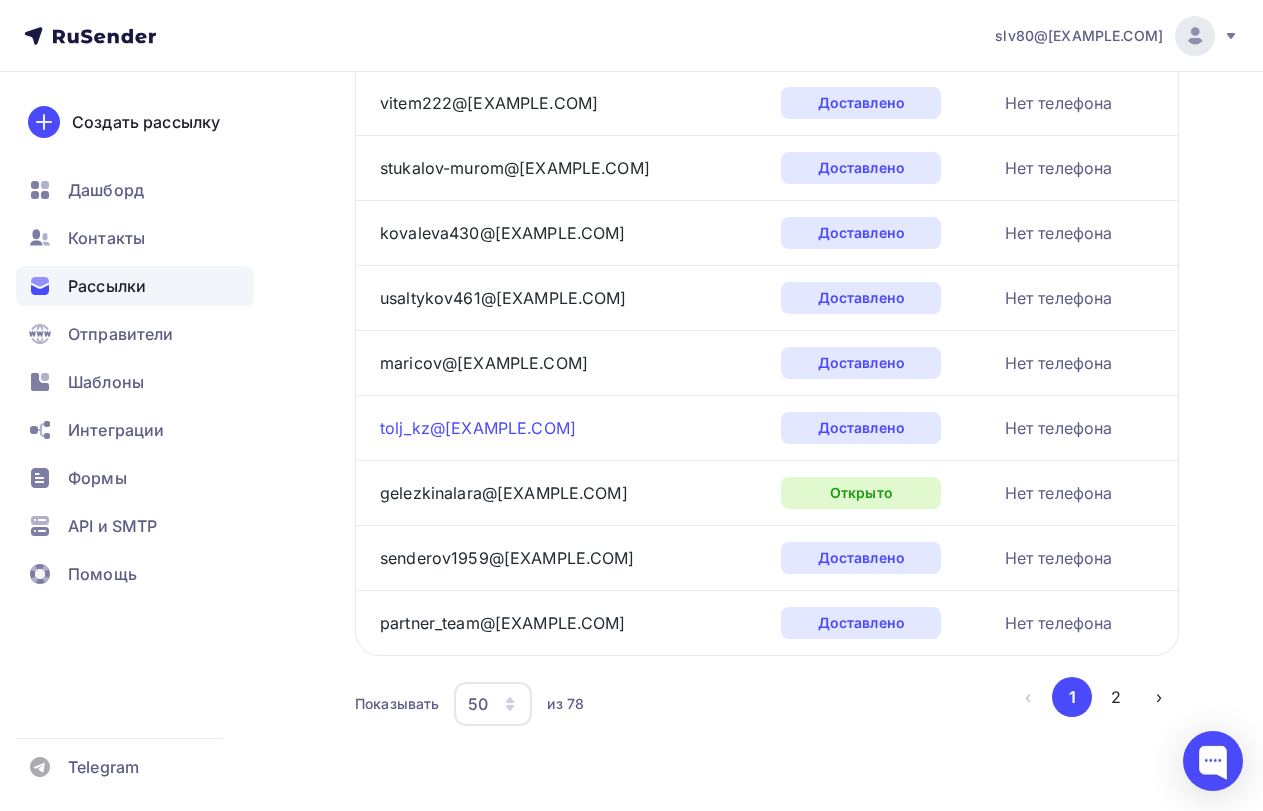click on "tolj_kz@[EXAMPLE.COM]" at bounding box center [478, 428] 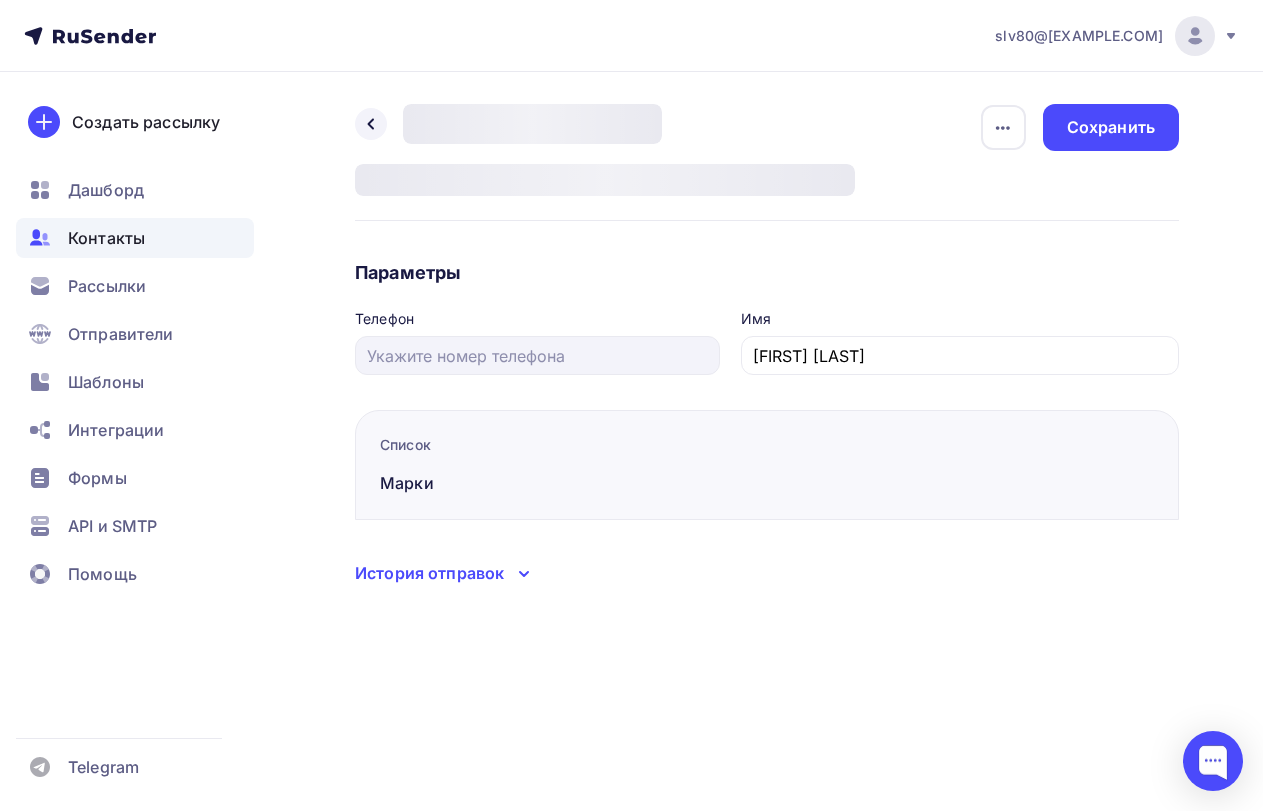 type on "[FIRST]" 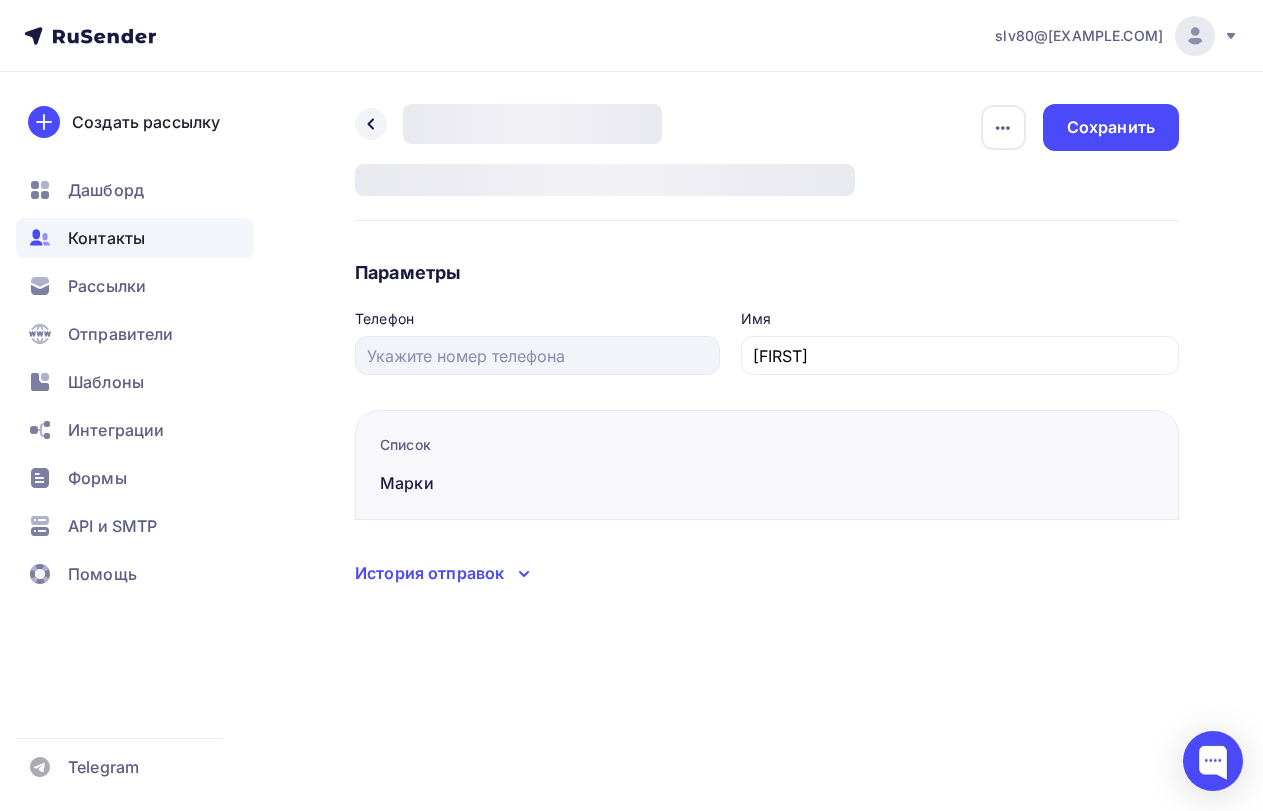 scroll, scrollTop: 0, scrollLeft: 0, axis: both 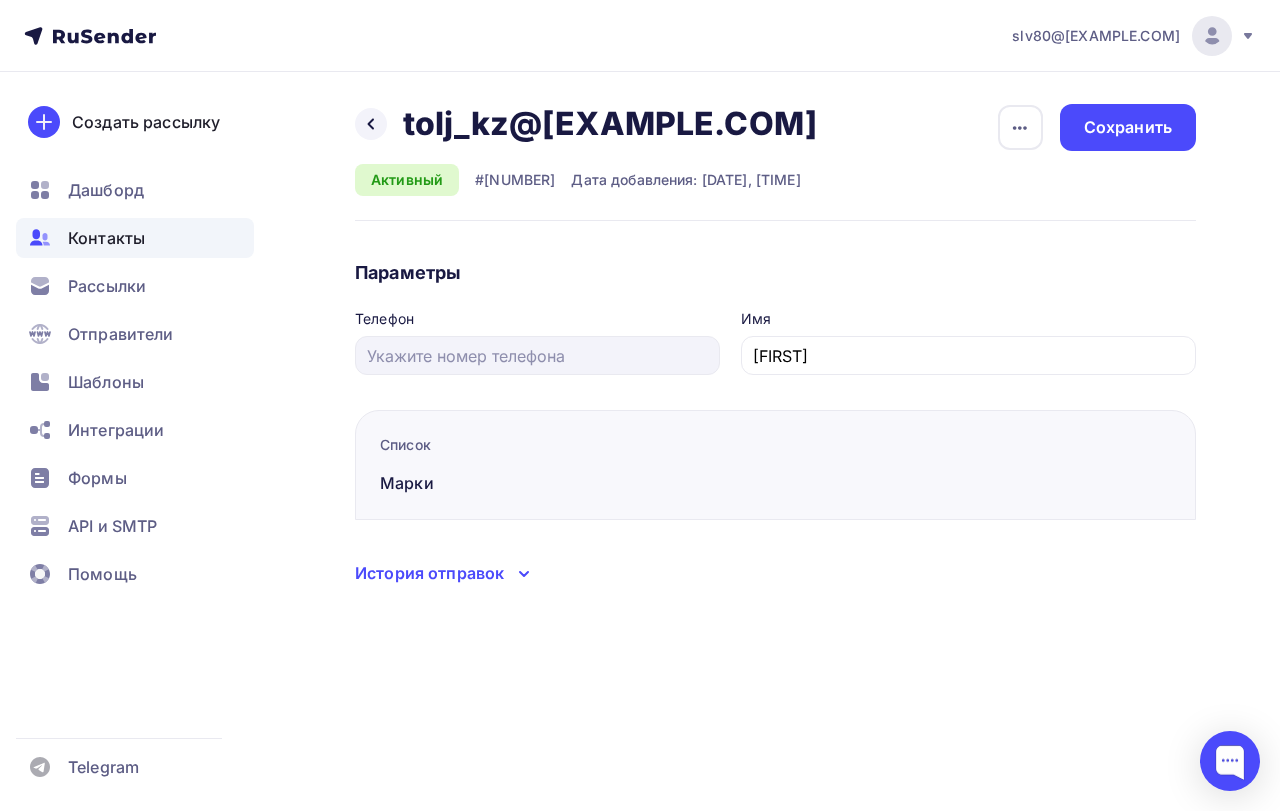 click 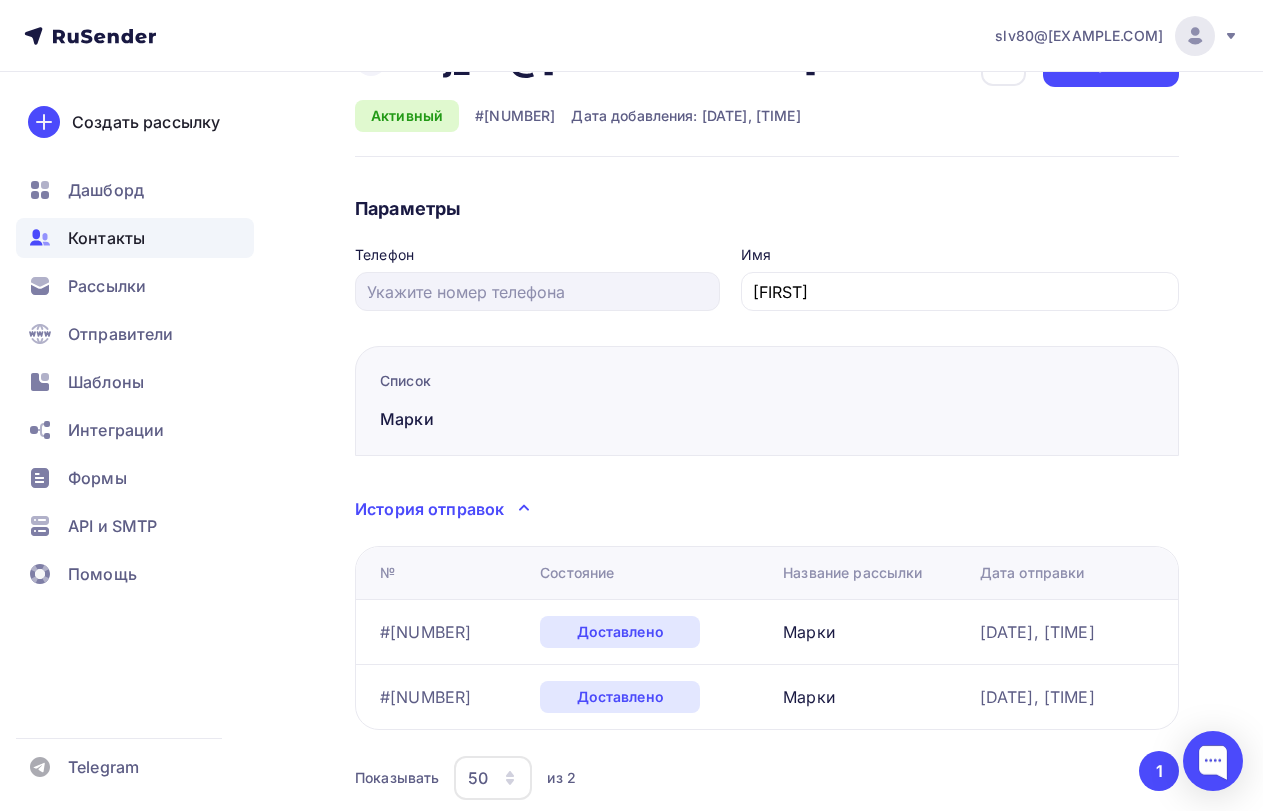 scroll, scrollTop: 138, scrollLeft: 0, axis: vertical 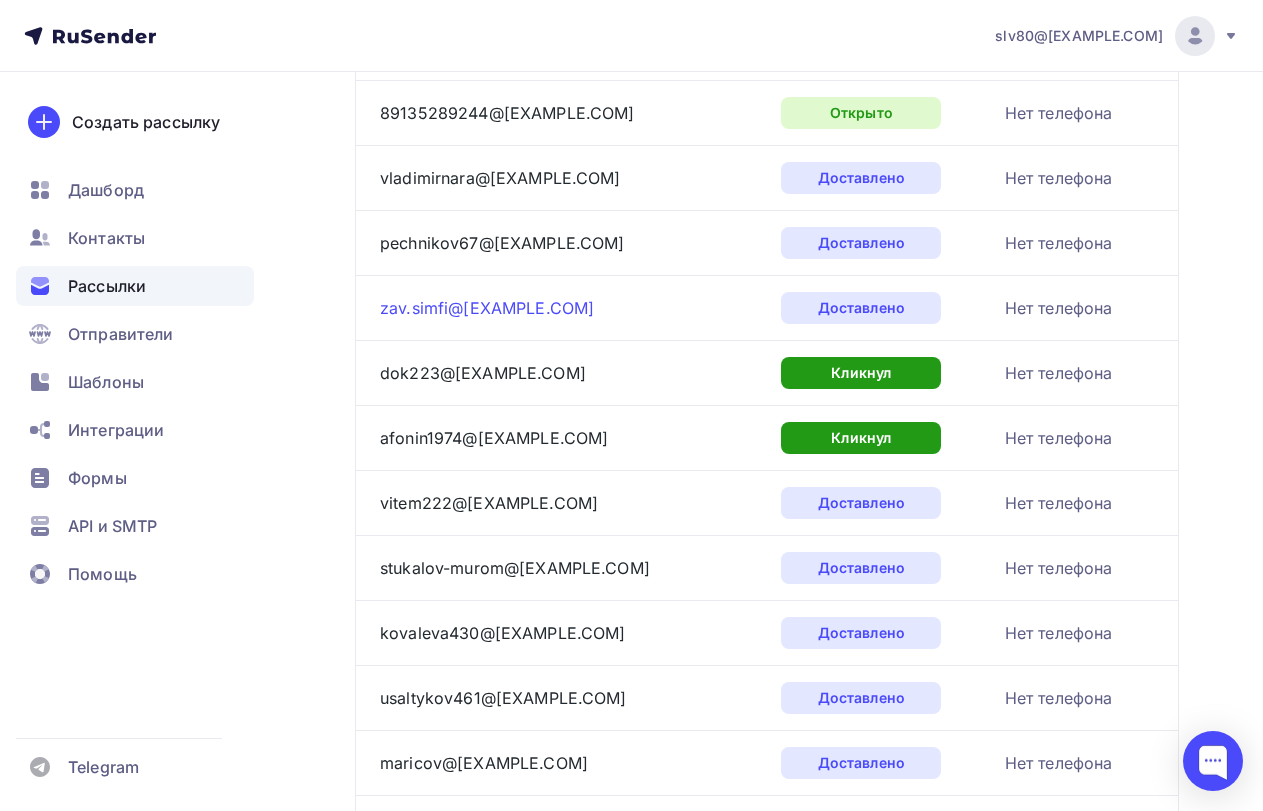 click on "zav.simfi@[EXAMPLE.COM]" at bounding box center (487, 308) 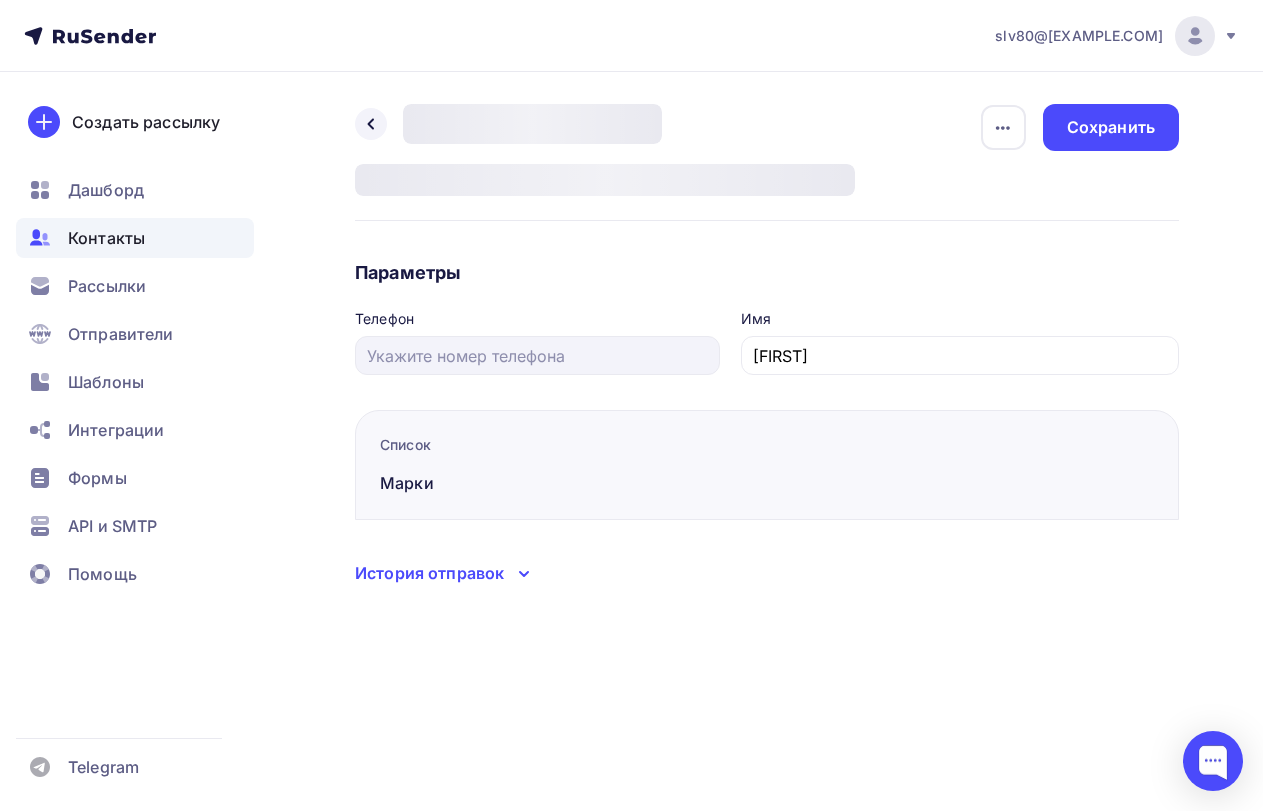 type on "Алексей" 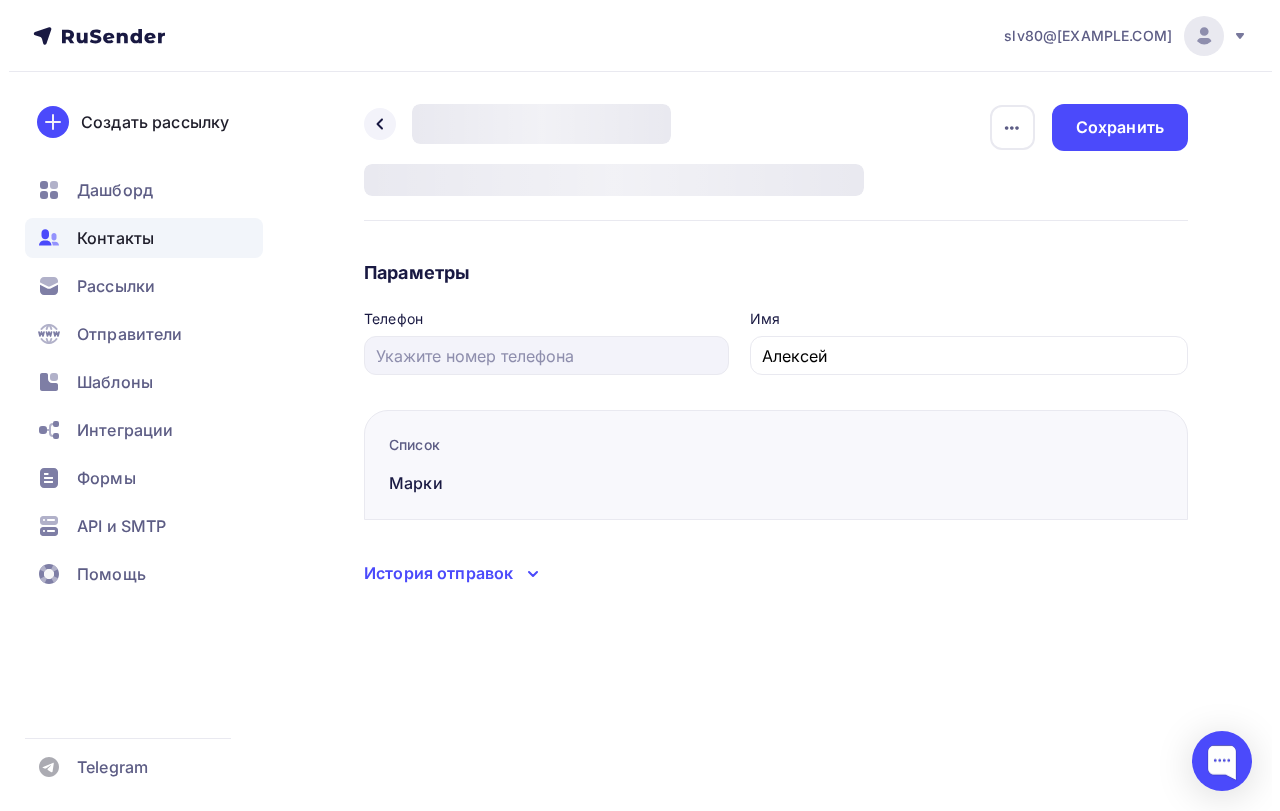 scroll, scrollTop: 0, scrollLeft: 0, axis: both 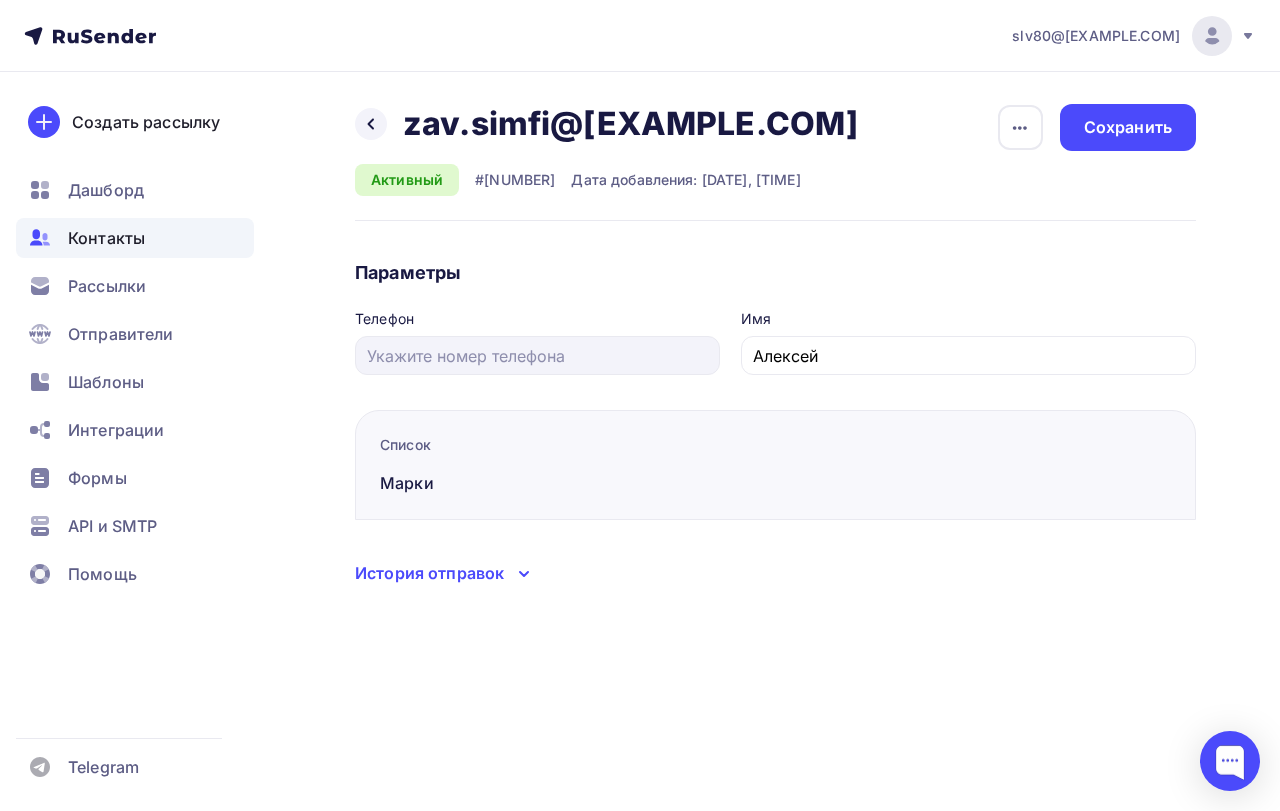 click 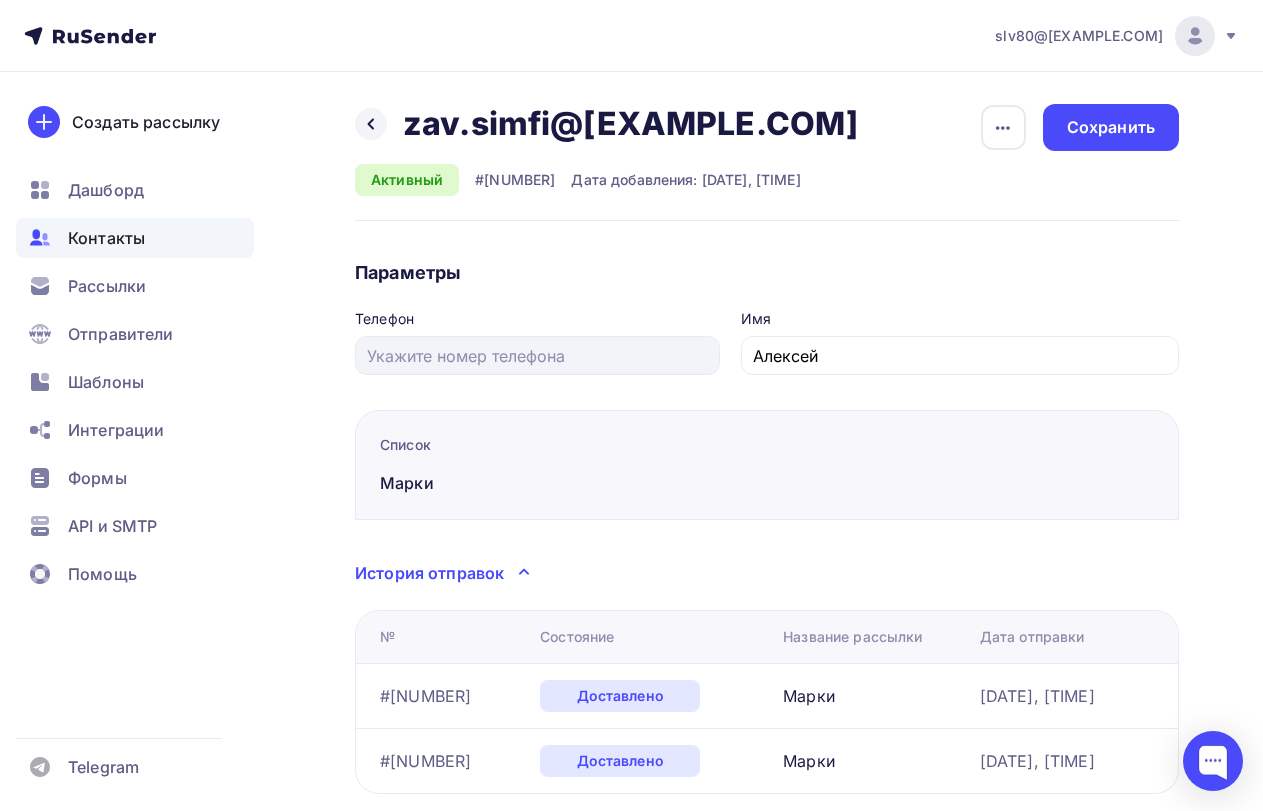 click 